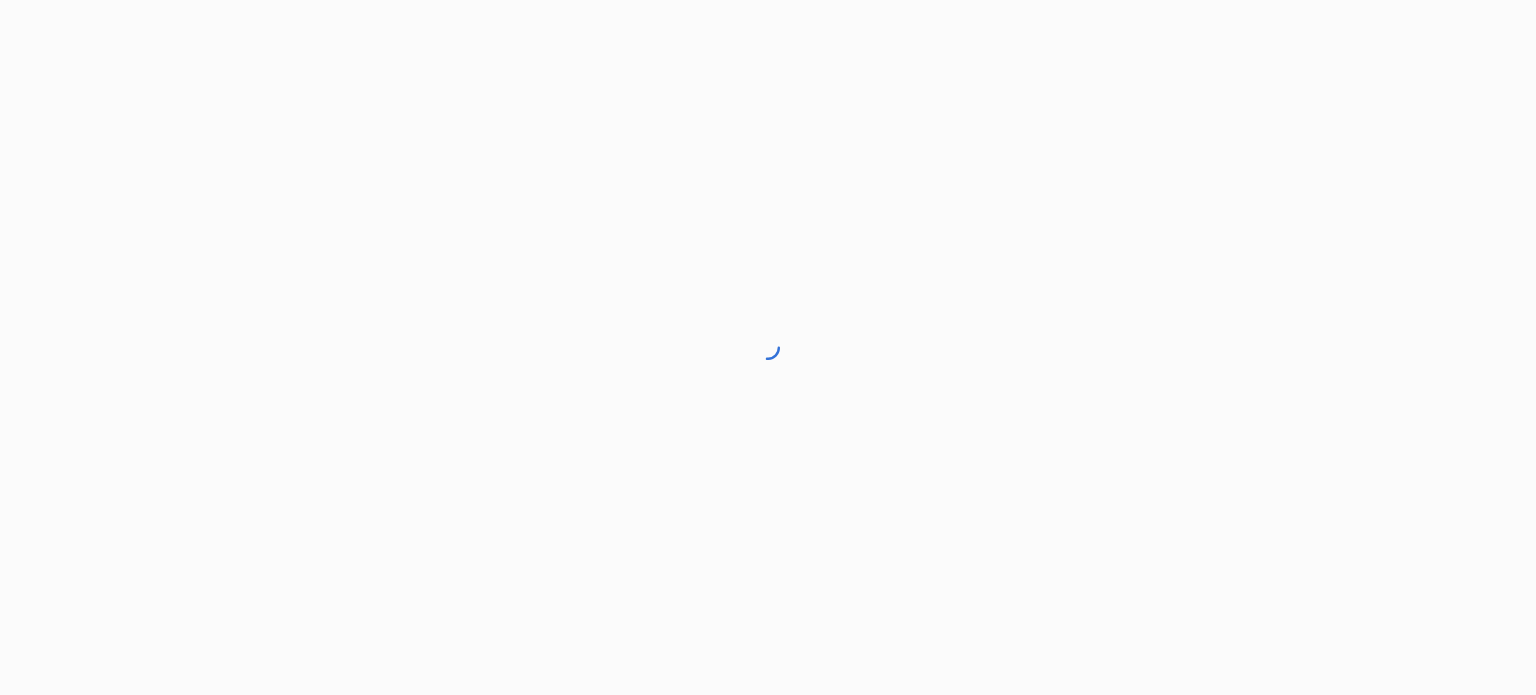 scroll, scrollTop: 0, scrollLeft: 0, axis: both 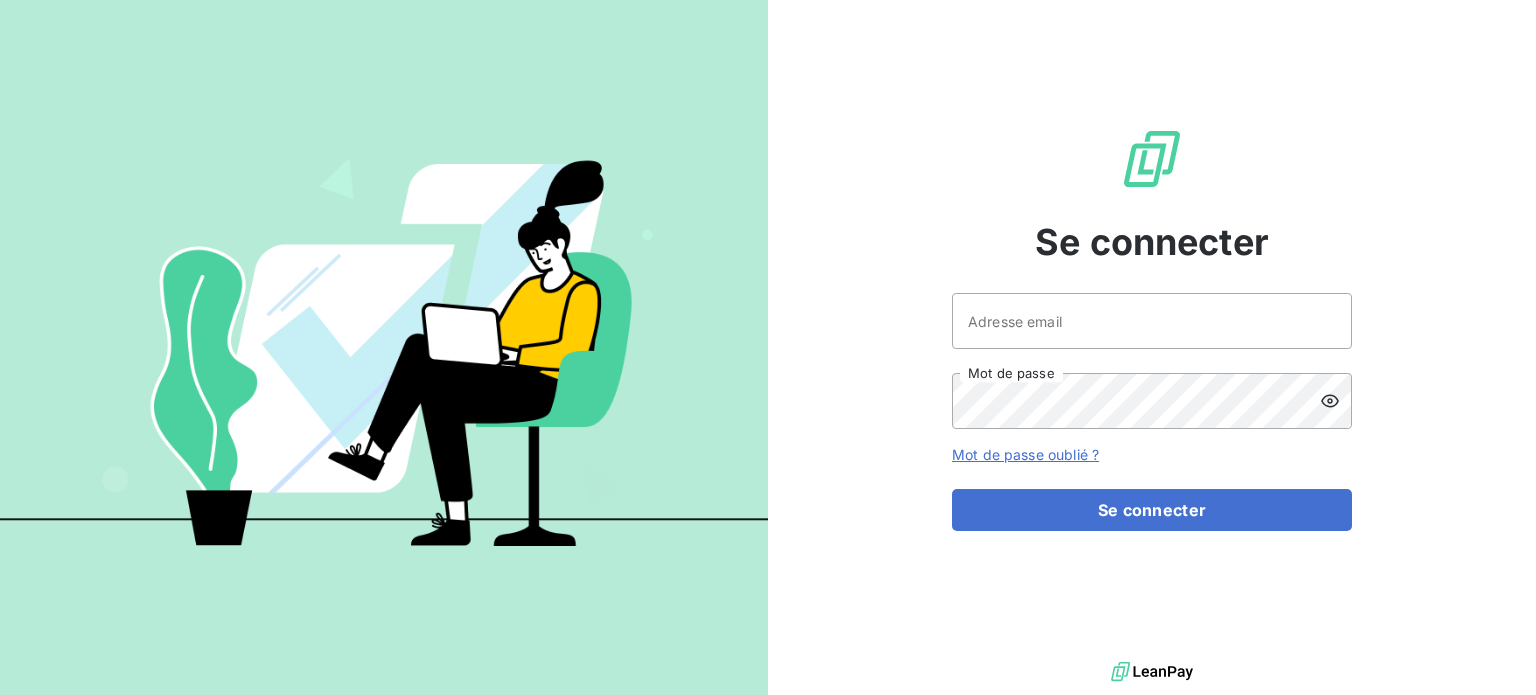 click on "Adresse email Mot de passe" at bounding box center (1152, 361) 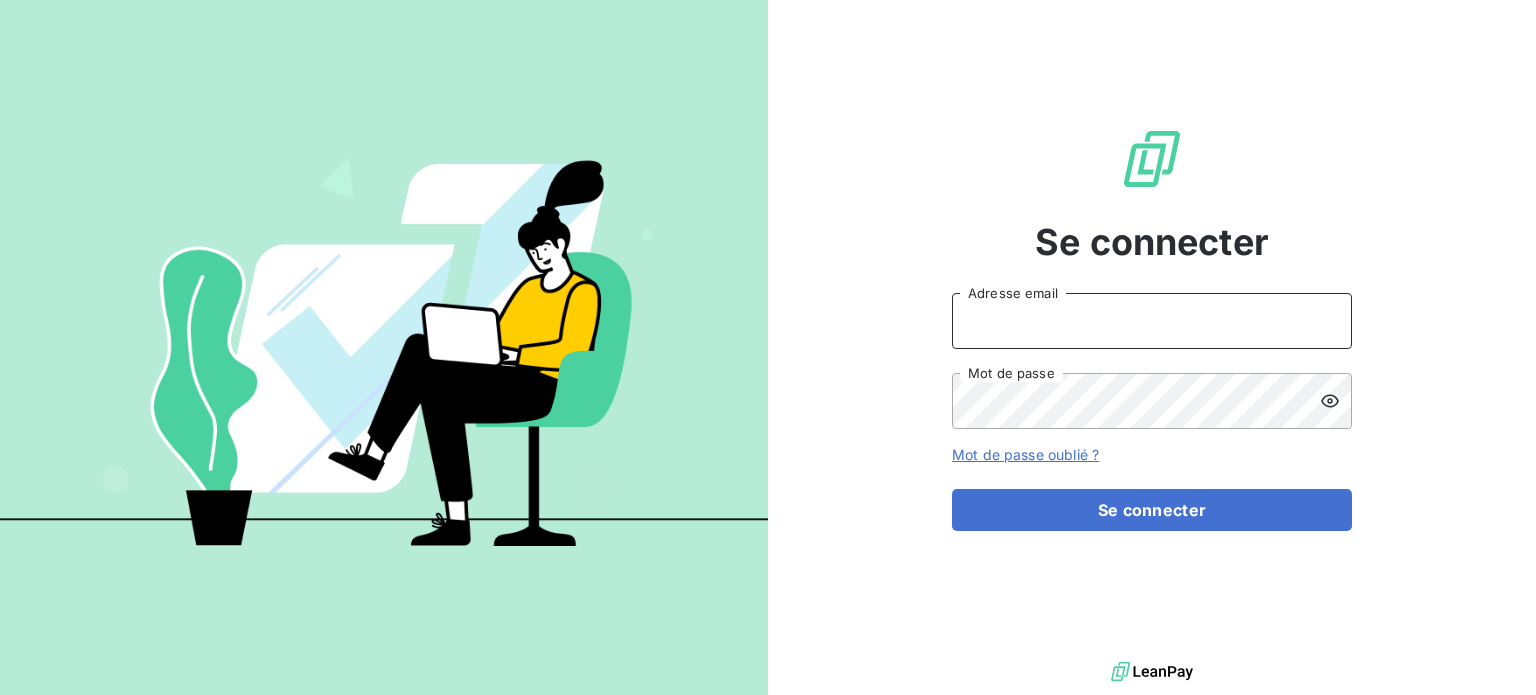 click on "Adresse email" at bounding box center (1152, 321) 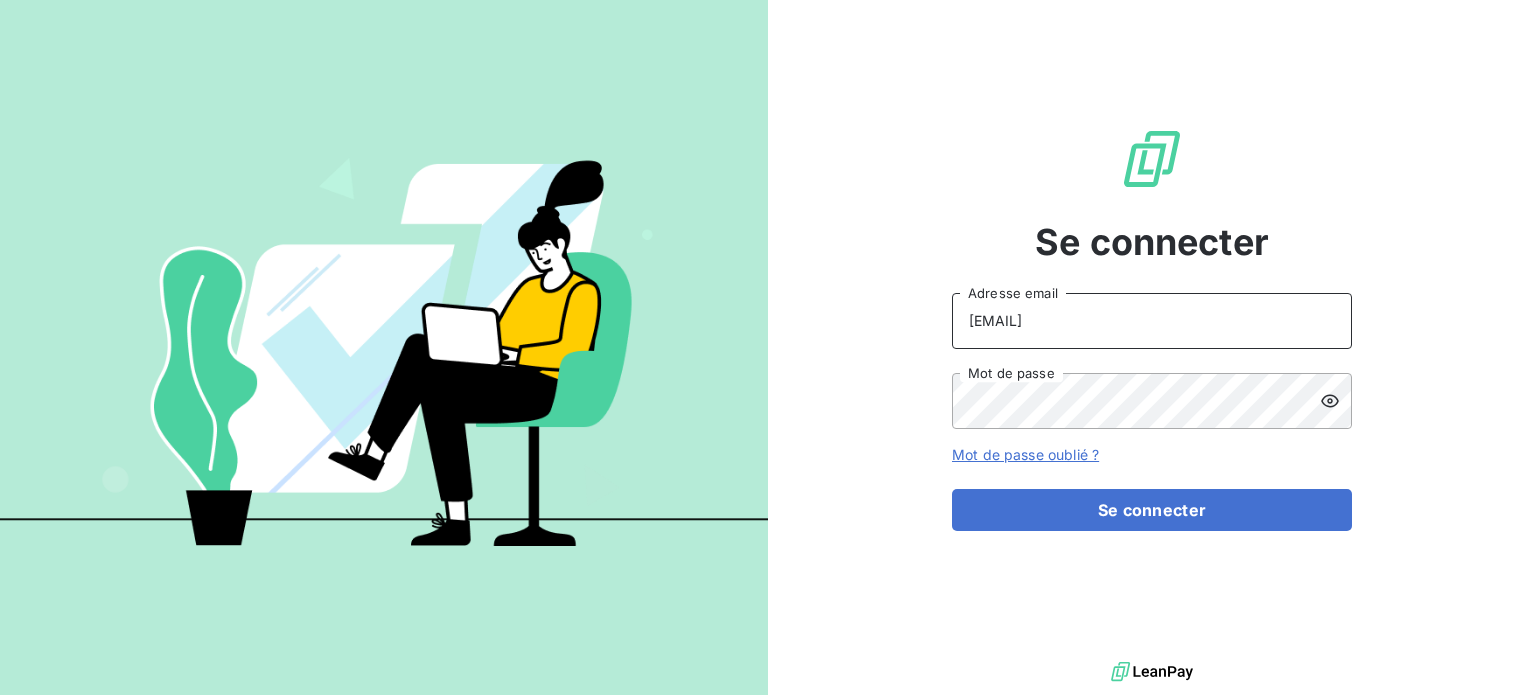 type on "[EMAIL]" 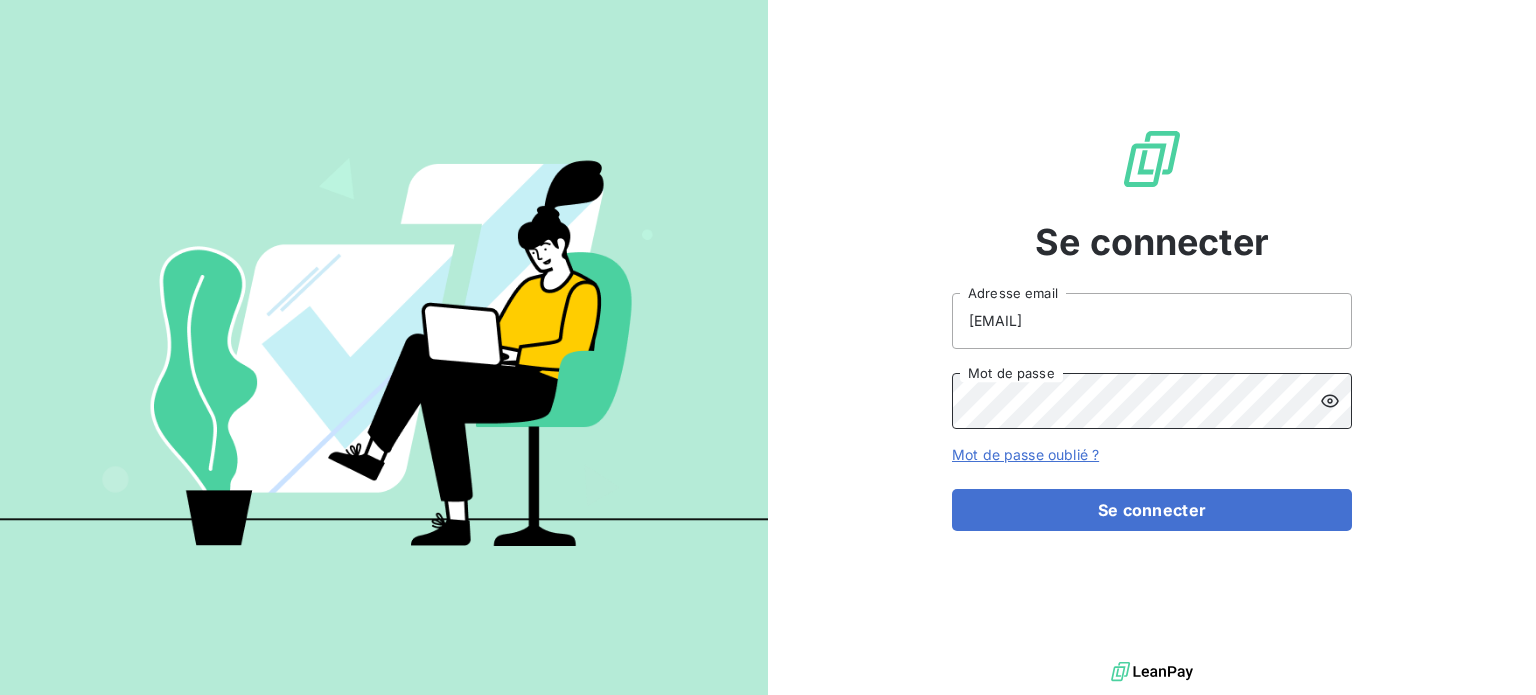 click on "Se connecter" at bounding box center (1152, 510) 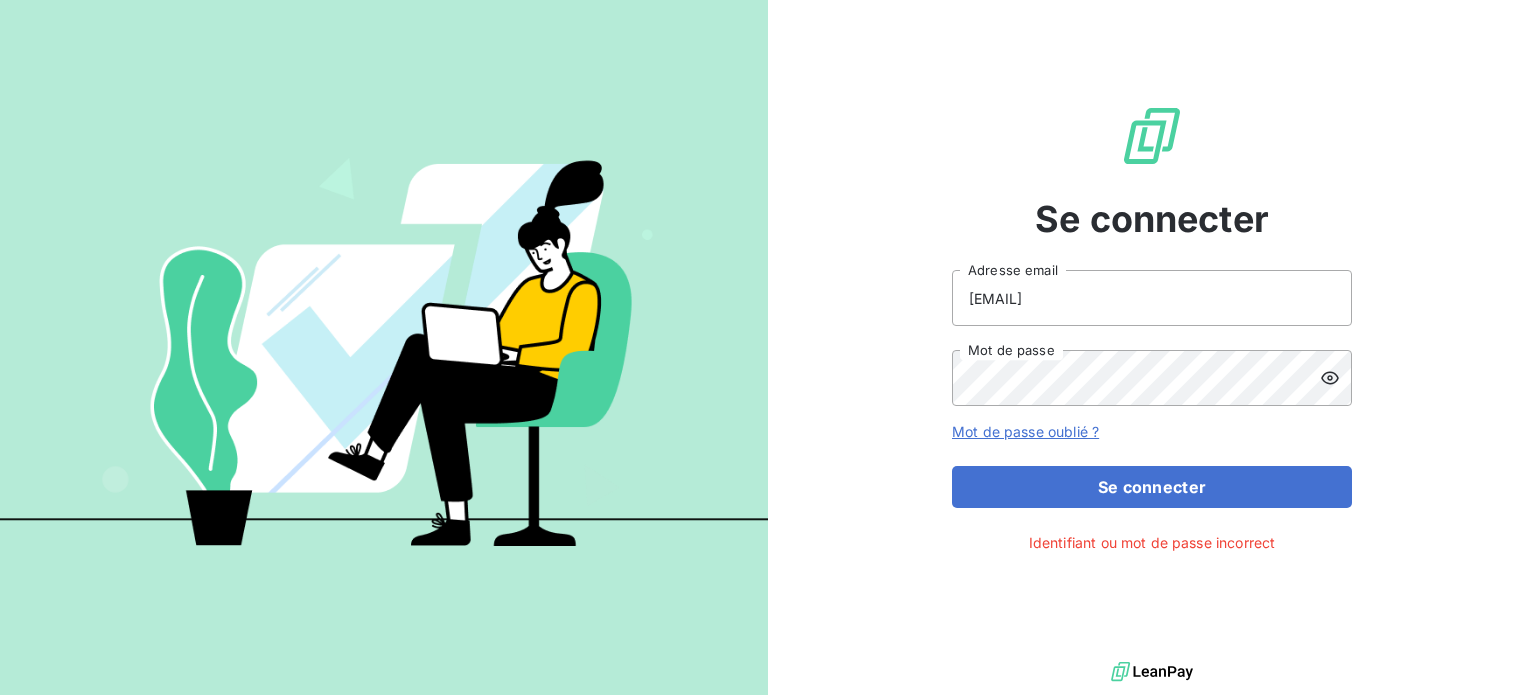 click on "margaux@agence-granger.fr Adresse email Mot de passe Mot de passe oublié ? Se connecter" at bounding box center (1152, 389) 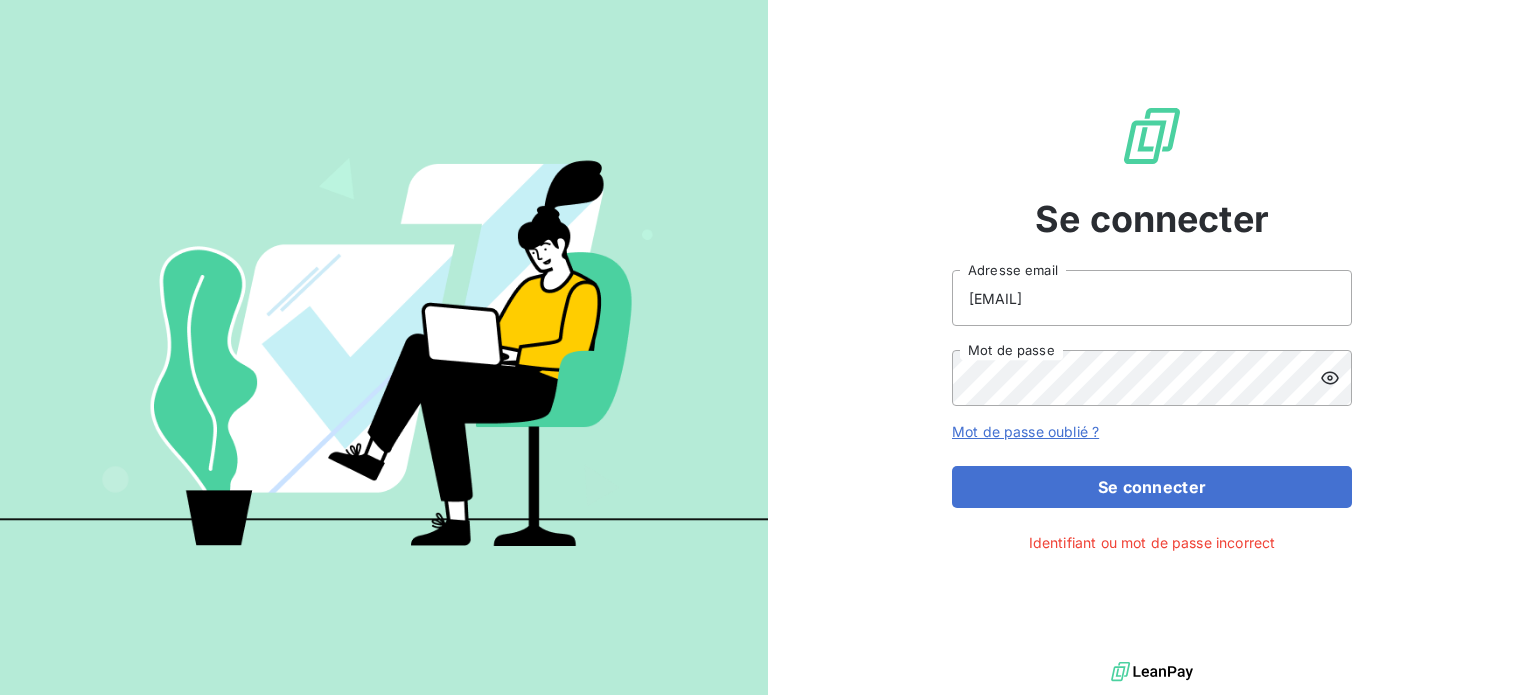 click 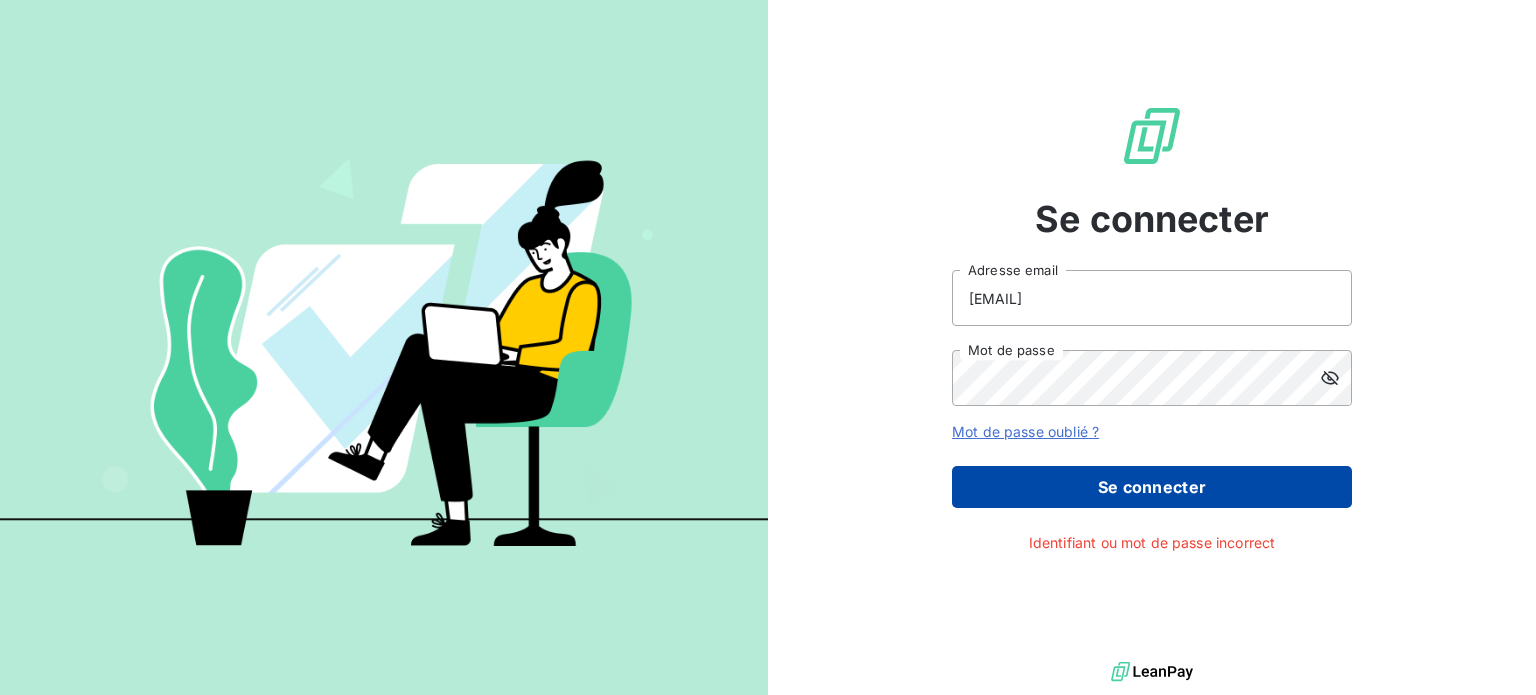 click on "Se connecter" at bounding box center [1152, 487] 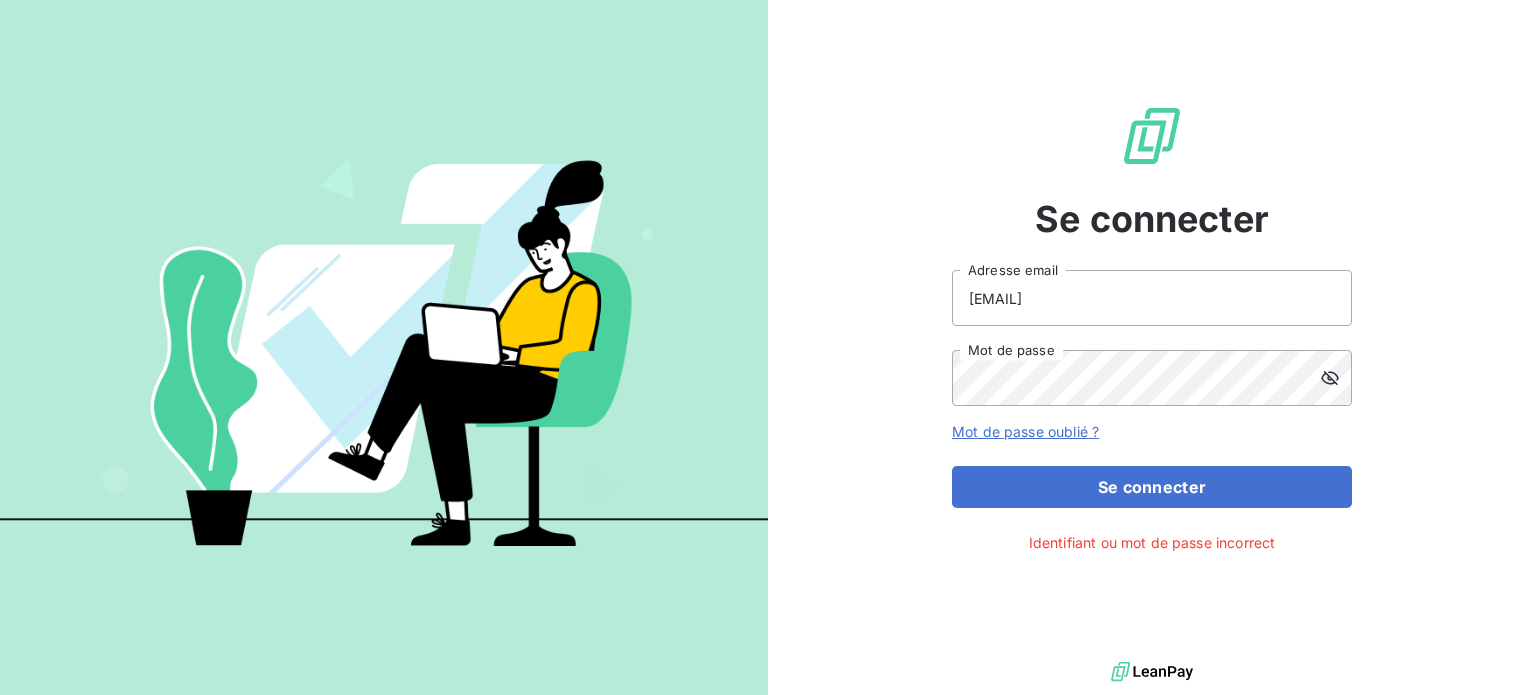 click on "margaux@agence-granger.fr Adresse email Mot de passe Mot de passe oublié ? Se connecter" at bounding box center [1152, 389] 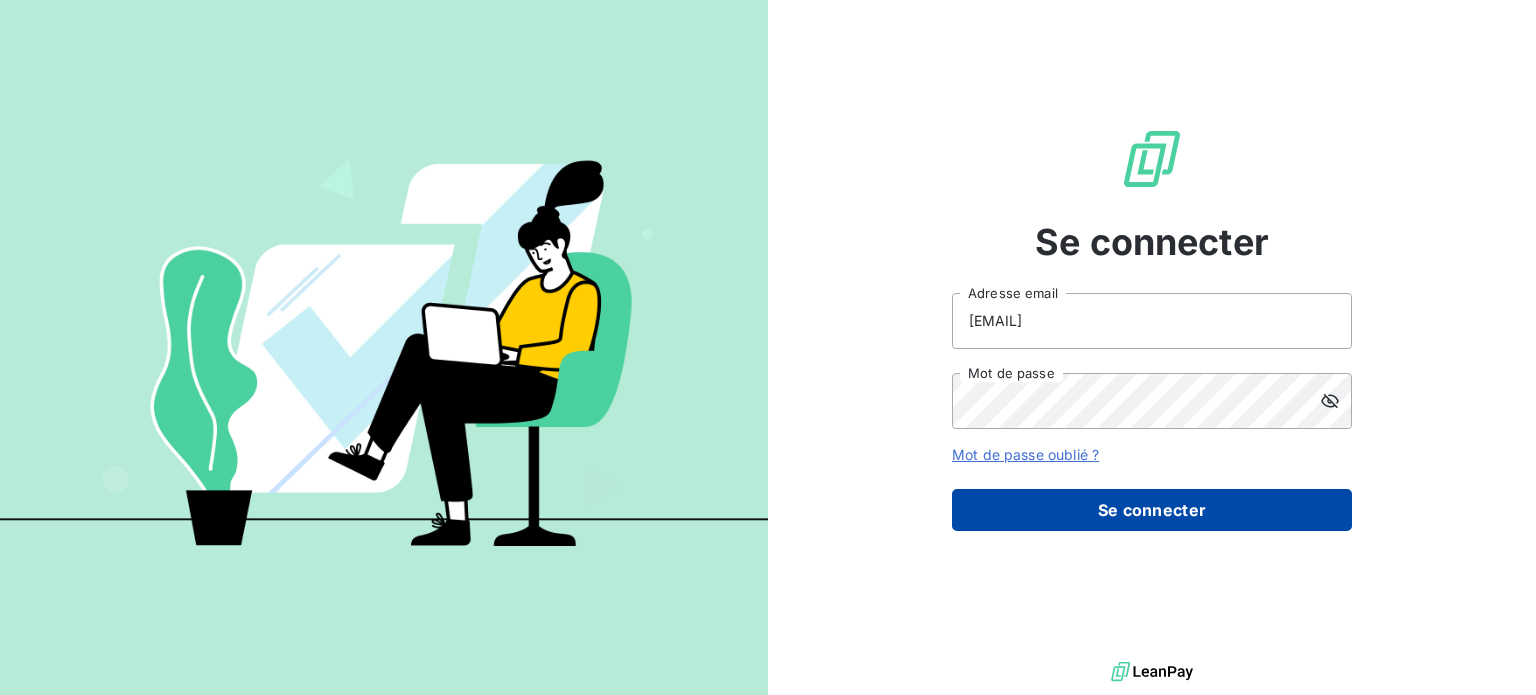 click on "Se connecter" at bounding box center [1152, 510] 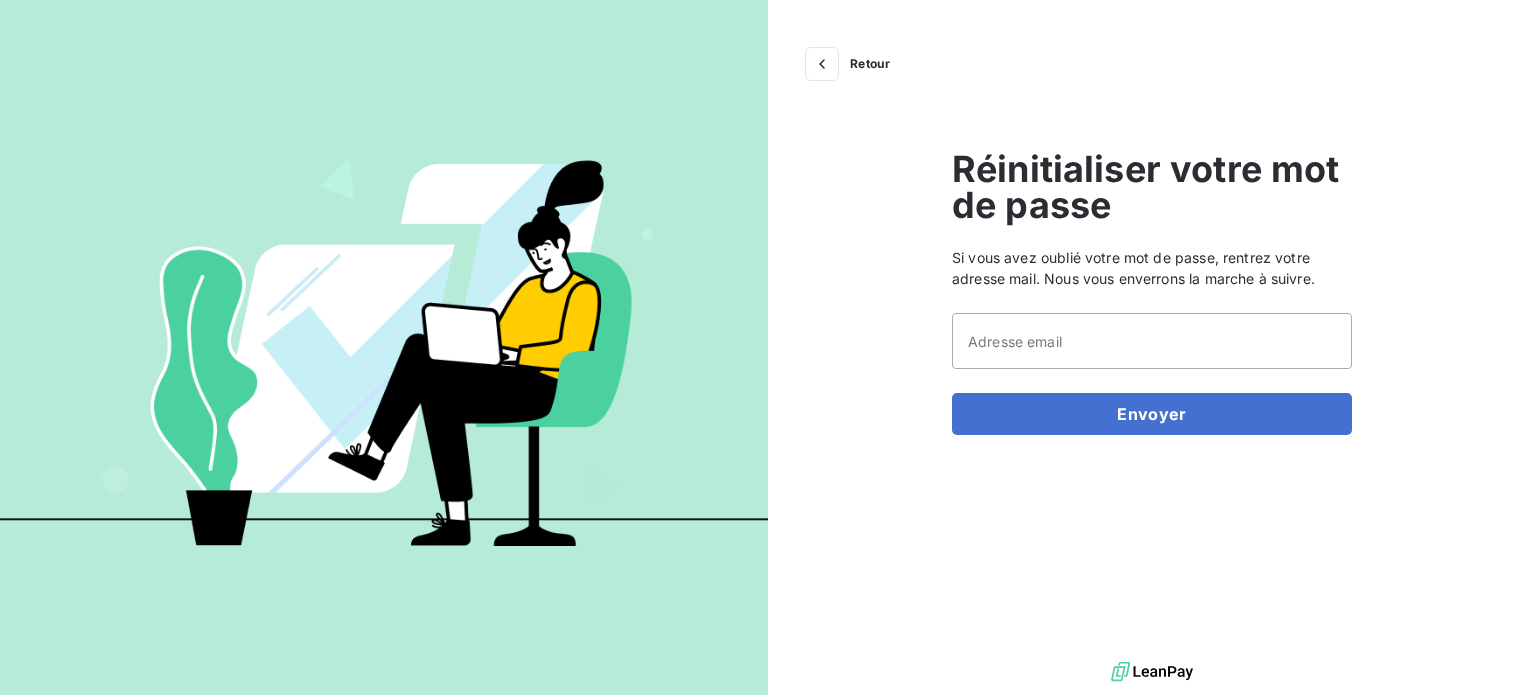scroll, scrollTop: 0, scrollLeft: 0, axis: both 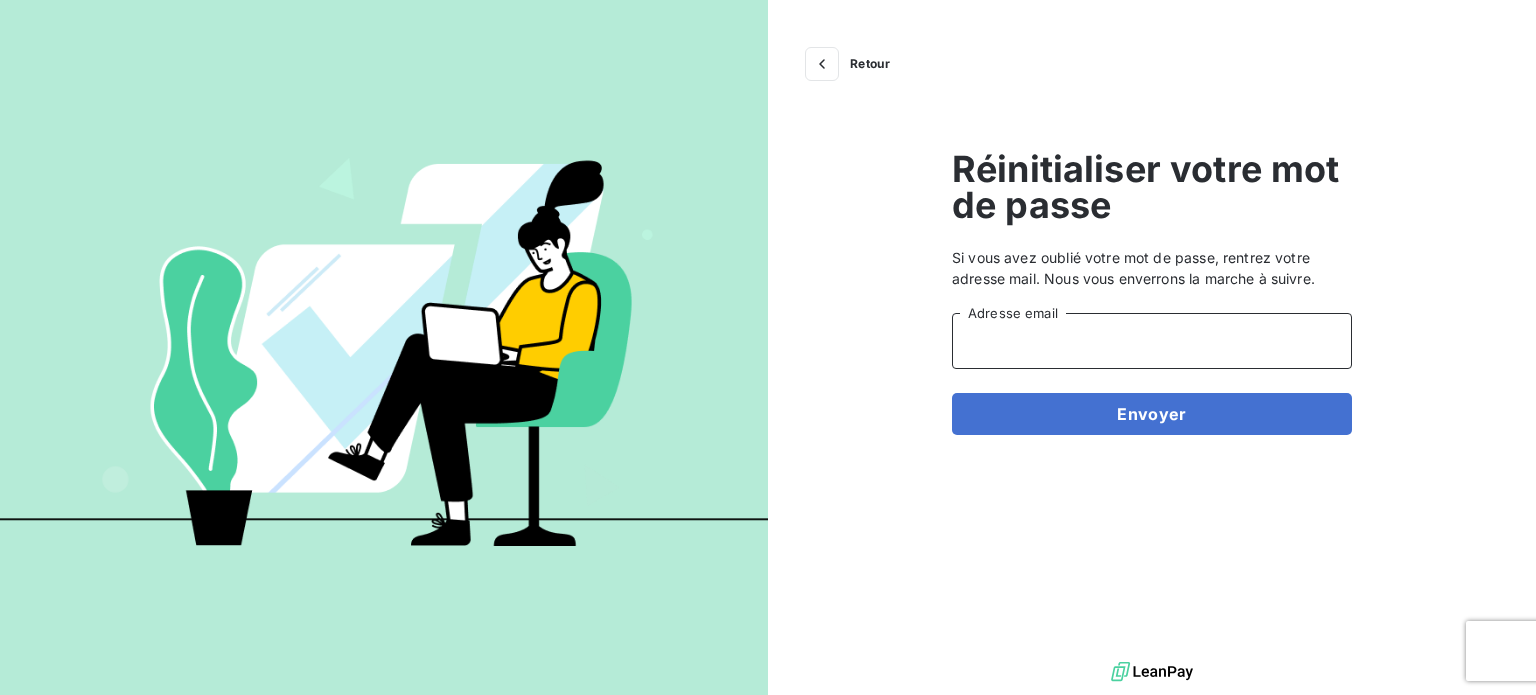 click on "Adresse email" at bounding box center [1152, 341] 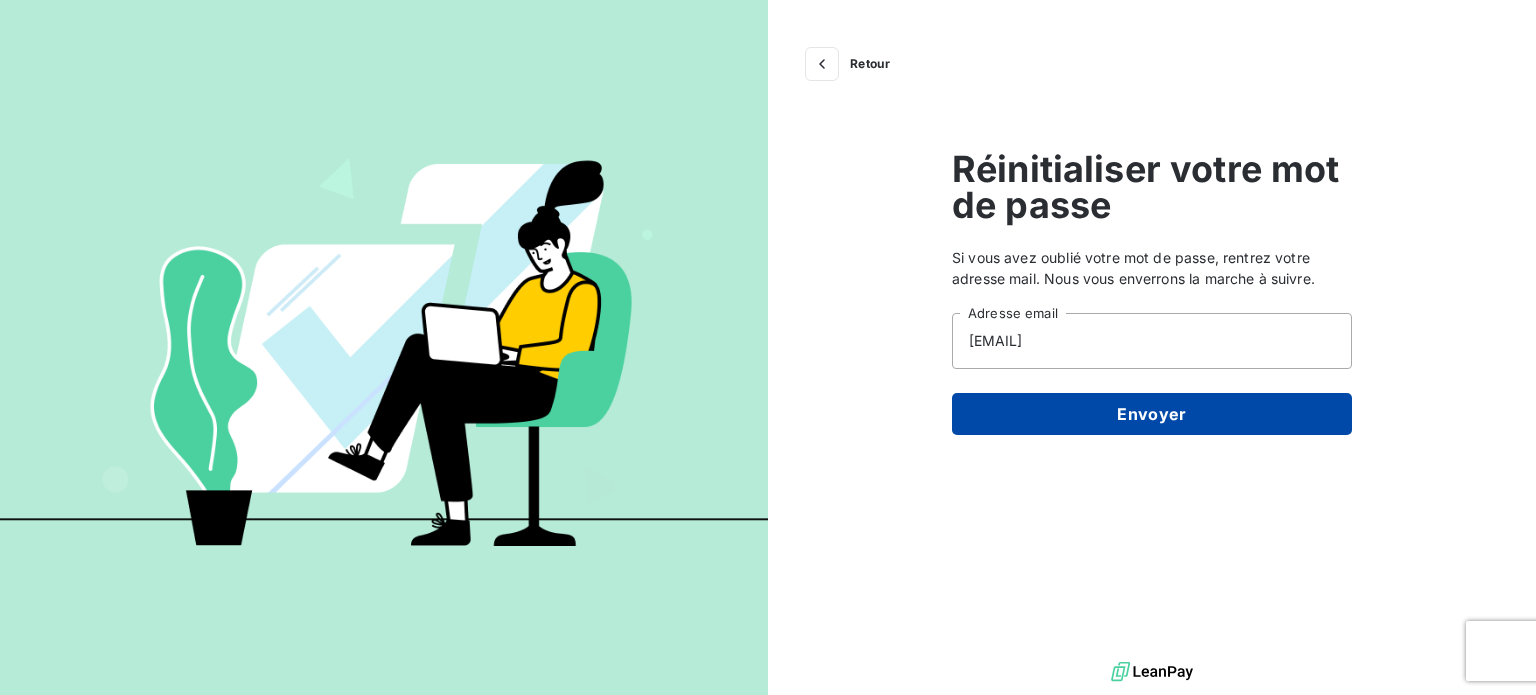 click on "Envoyer" at bounding box center [1152, 414] 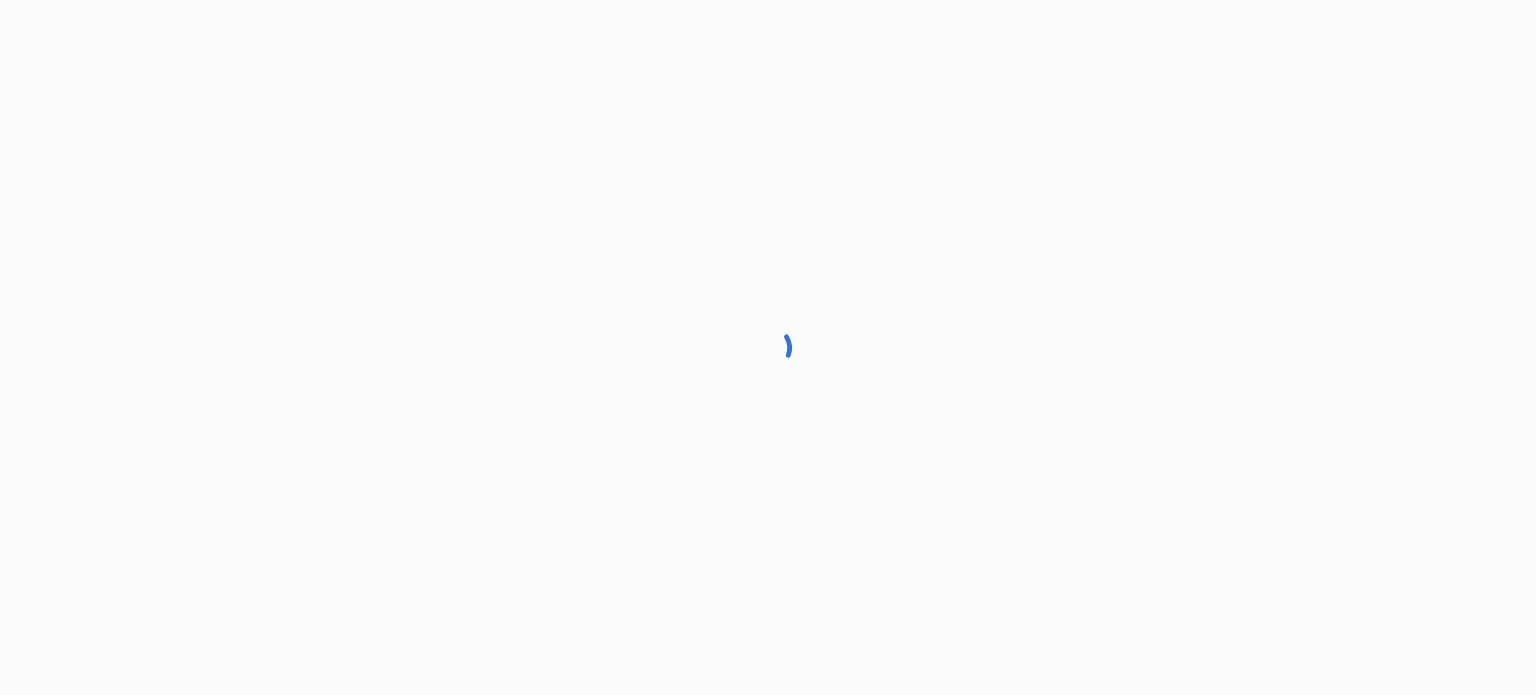scroll, scrollTop: 0, scrollLeft: 0, axis: both 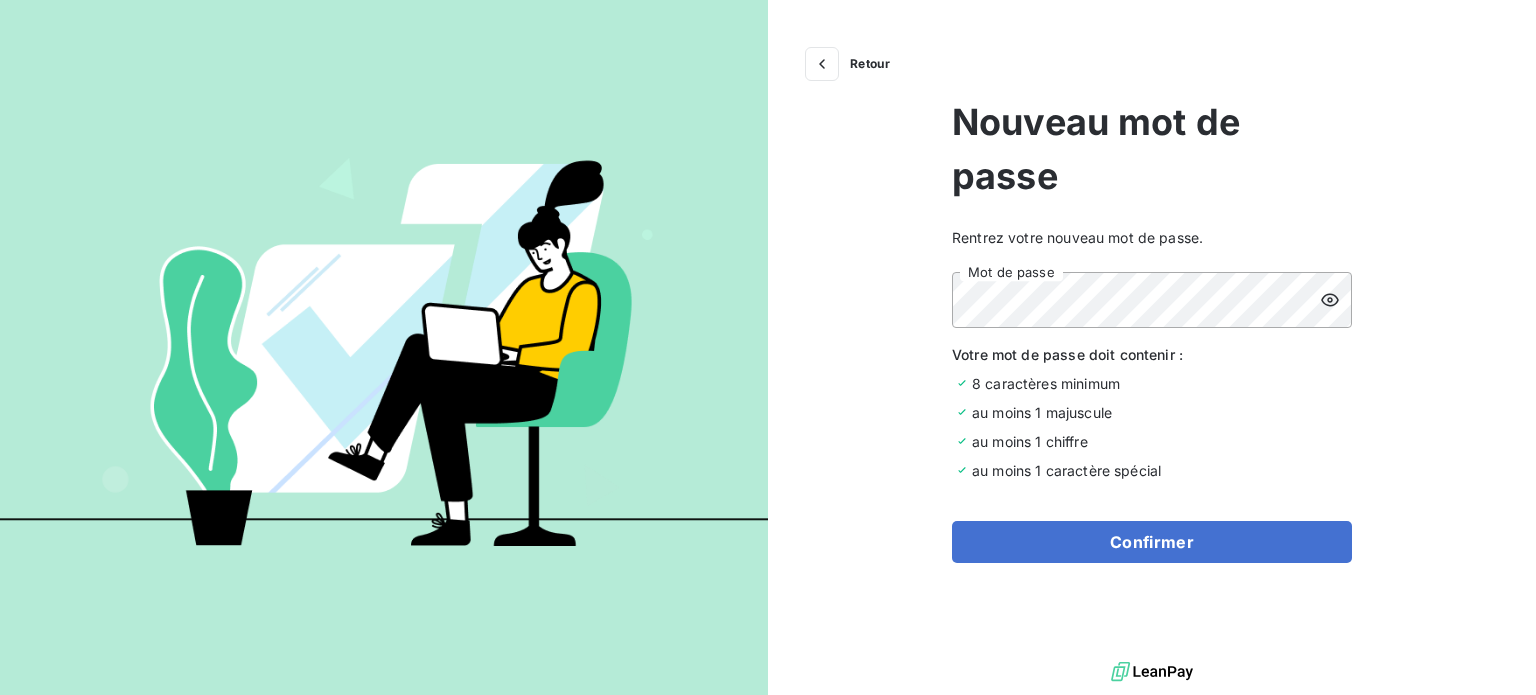 click 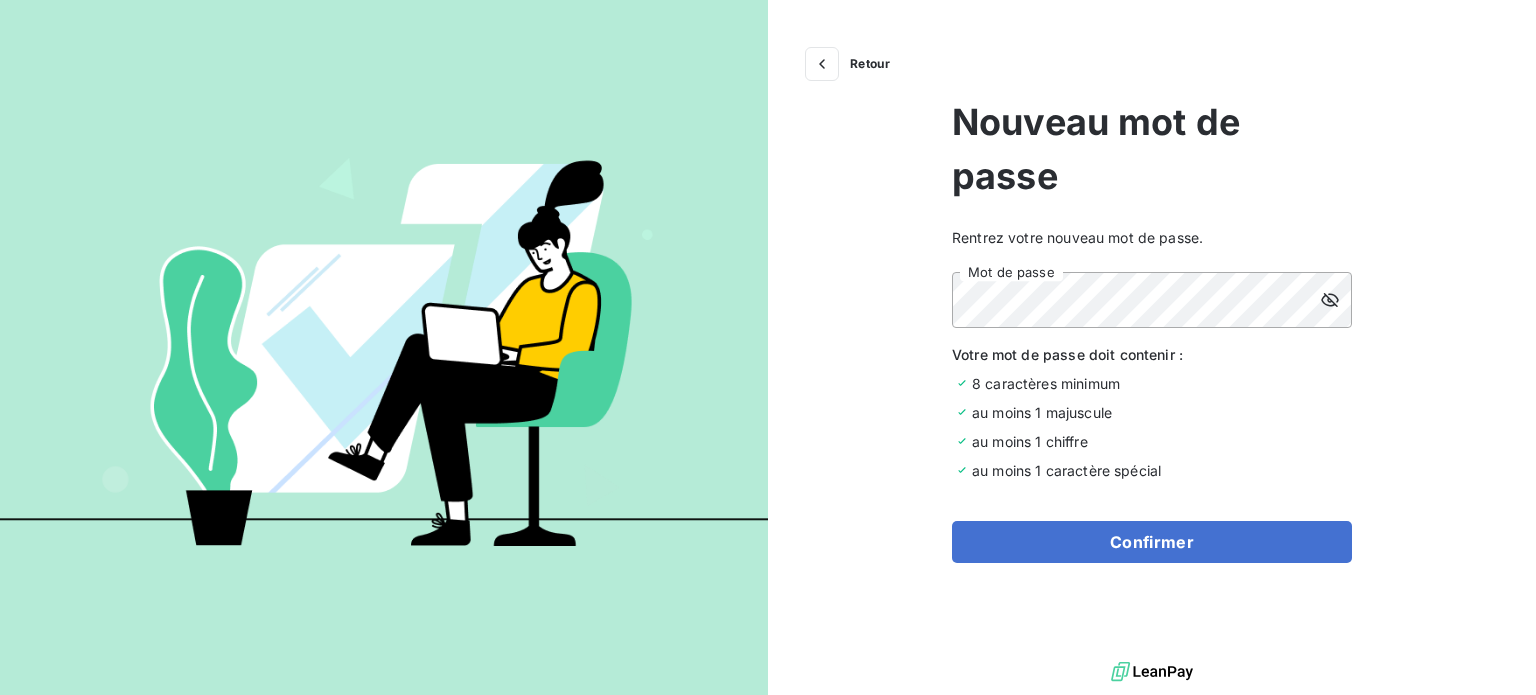 click 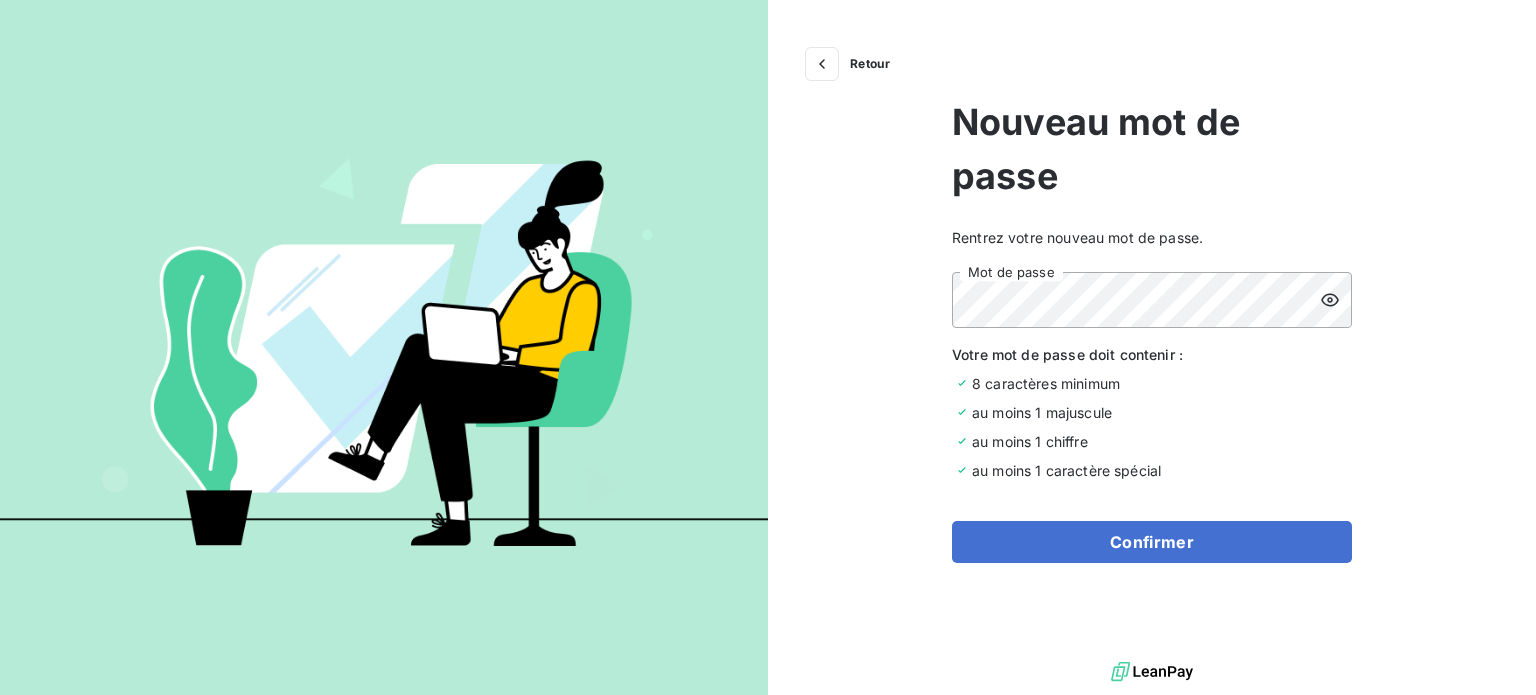 click 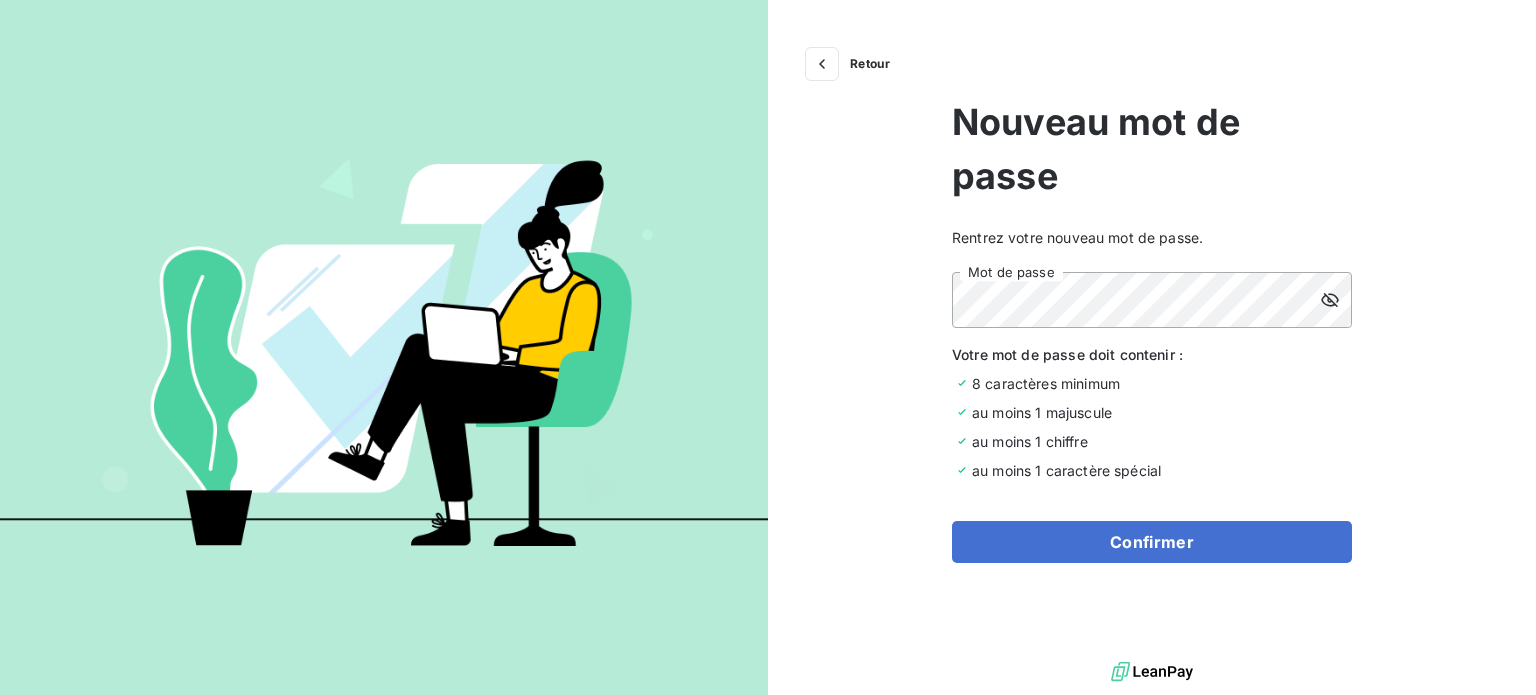 click 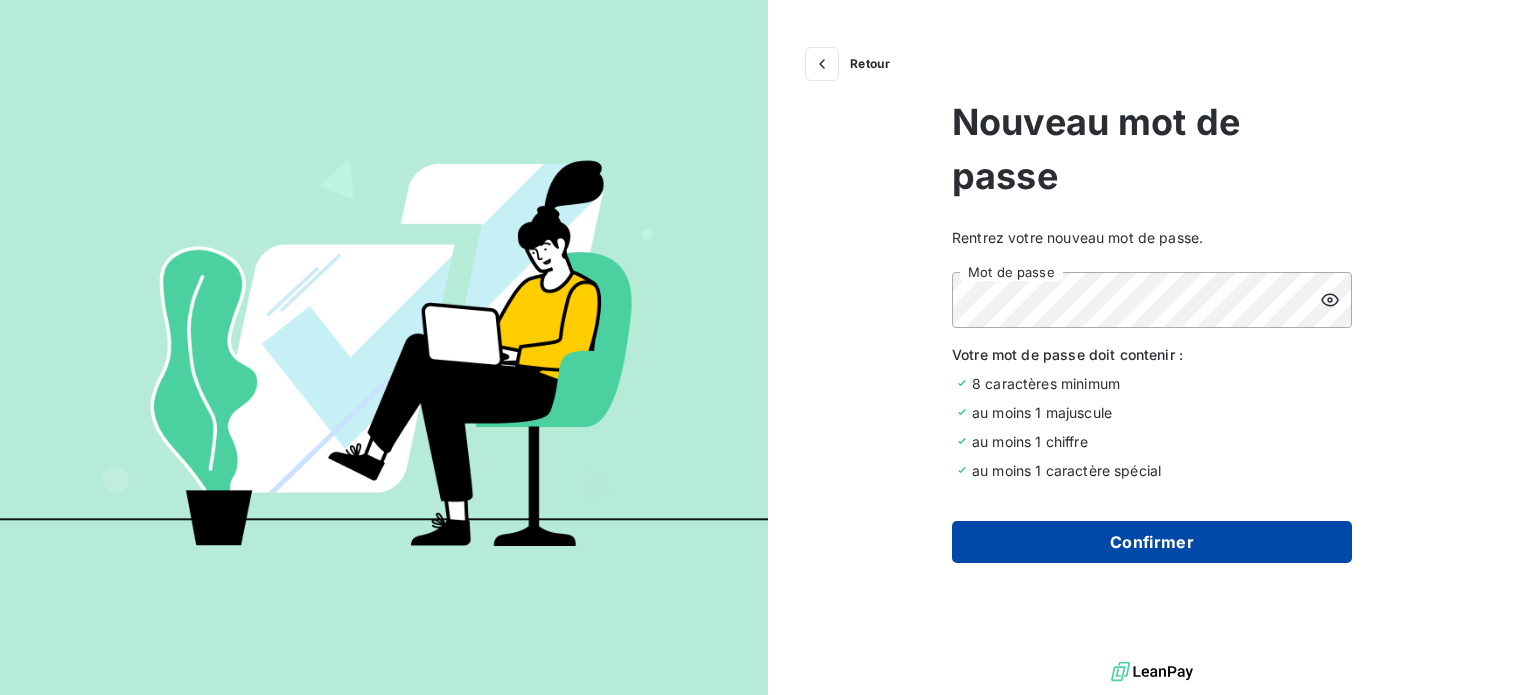 click on "Confirmer" at bounding box center (1152, 542) 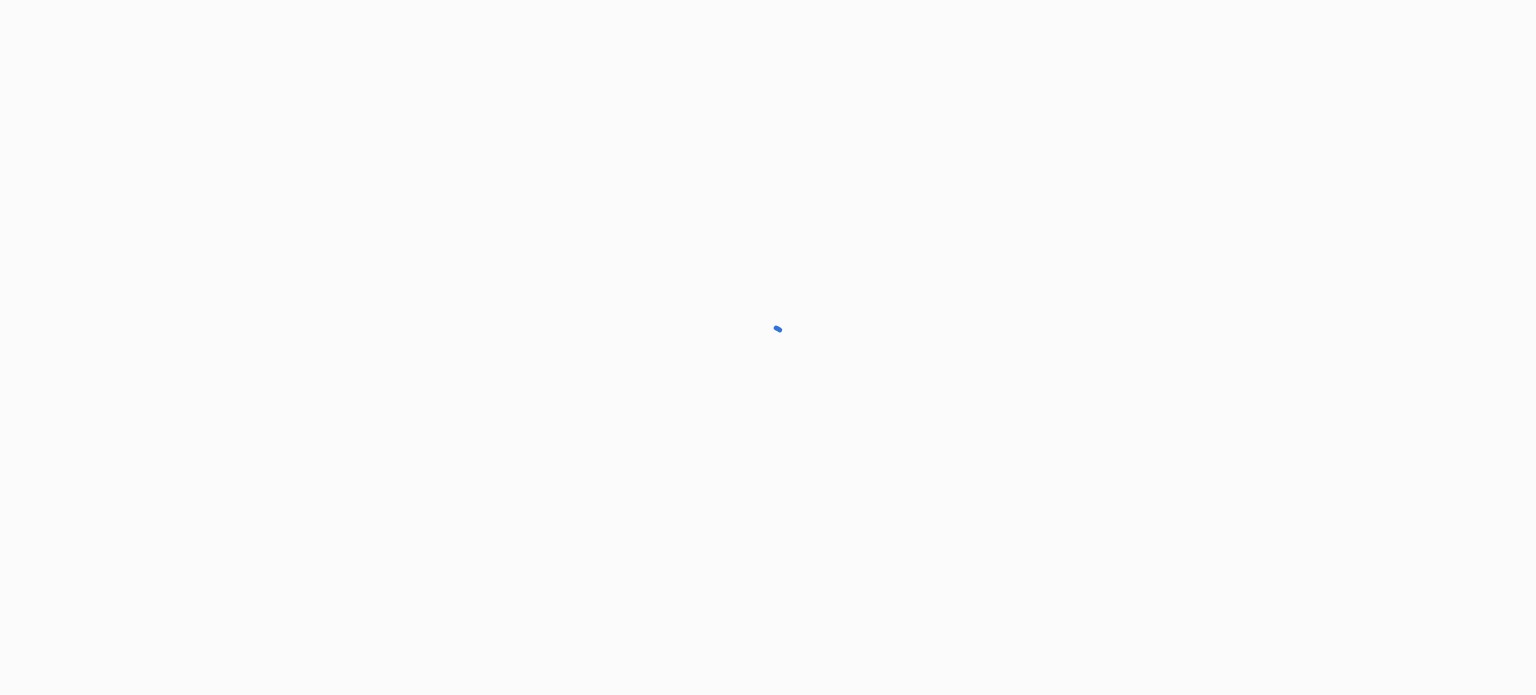 scroll, scrollTop: 0, scrollLeft: 0, axis: both 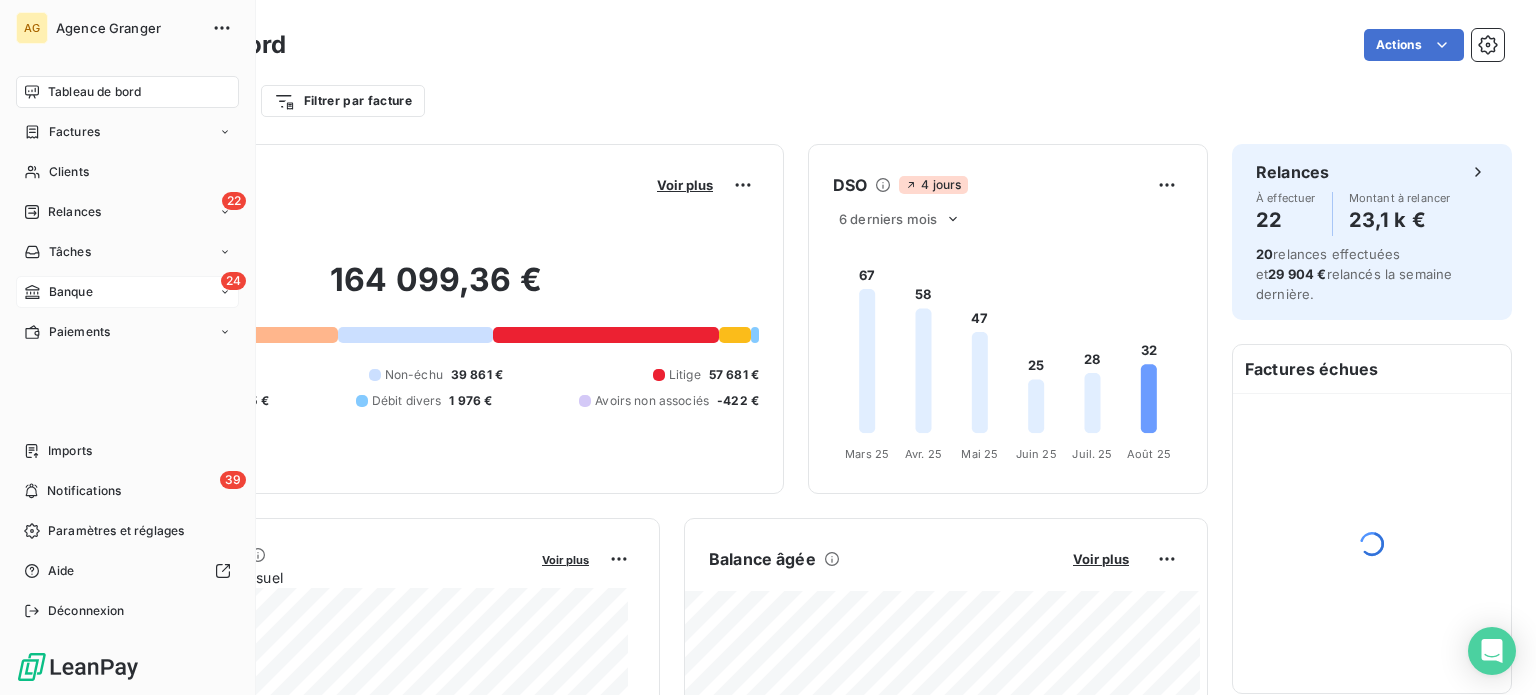 click on "24 Banque" at bounding box center [127, 292] 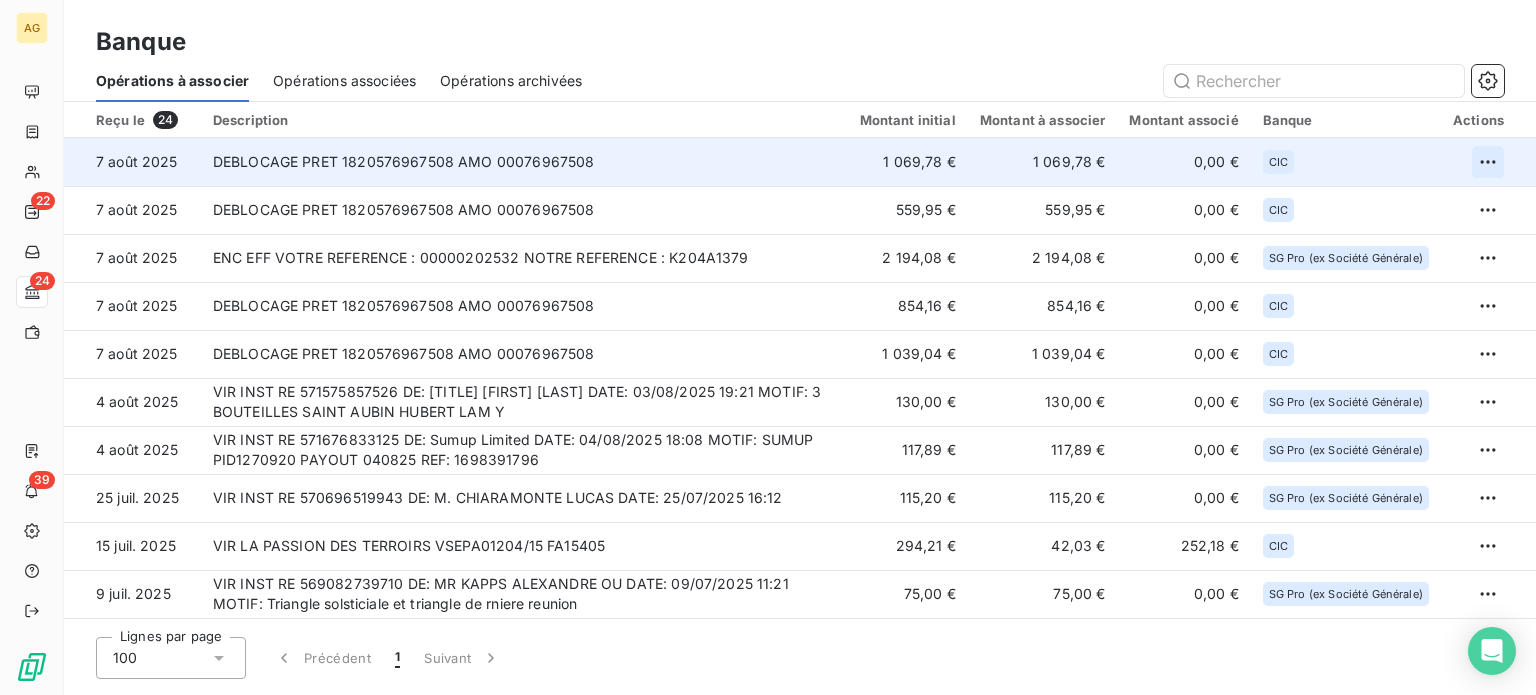 click on "AG 22 24 39 Banque Opérations à associer Opérations associées Opérations archivées Reçu le 24 Description Montant initial Montant à associer Montant associé Banque Actions 7 août 2025 DEBLOCAGE PRET 1820576967508 AMO 00076967508 1 069,78 € 1 069,78 € 0,00 € CIC 7 août 2025 DEBLOCAGE PRET 1820576967508 AMO 00076967508 559,95 € 559,95 € 0,00 € CIC 7 août 2025ENC EFF VOTRE REFERENCE : 00000202532 NOTRE REFERENCE : K204A1379 2 194,08 € 2 194,08 € 0,00 € SG Pro (ex Société Générale) 7 août 2025 DEBLOCAGE PRET 1820576967508 AMO 00076967508 854,16 € 854,16 € 0,00 € CIC 7 août 2025 DEBLOCAGE PRET 1820576967508 AMO 00076967508 1 039,04 € 1 039,04 € 0,00 € CIC 4 août 2025 VIR INST RE 571575857526 DE: [TITLE] [FIRST] [LAST] DATE: 03/08/2025 19:21 MOTIF: 3 BOUTEILLES SAINT AUBIN HUBERT LAM Y 130,00 € 130,00 € 0,00 € SG Pro (ex Société Générale) 4 août 2025 117,89 € 117,89 € 0,00 € SG Pro (ex Société Générale) CIC" at bounding box center [768, 347] 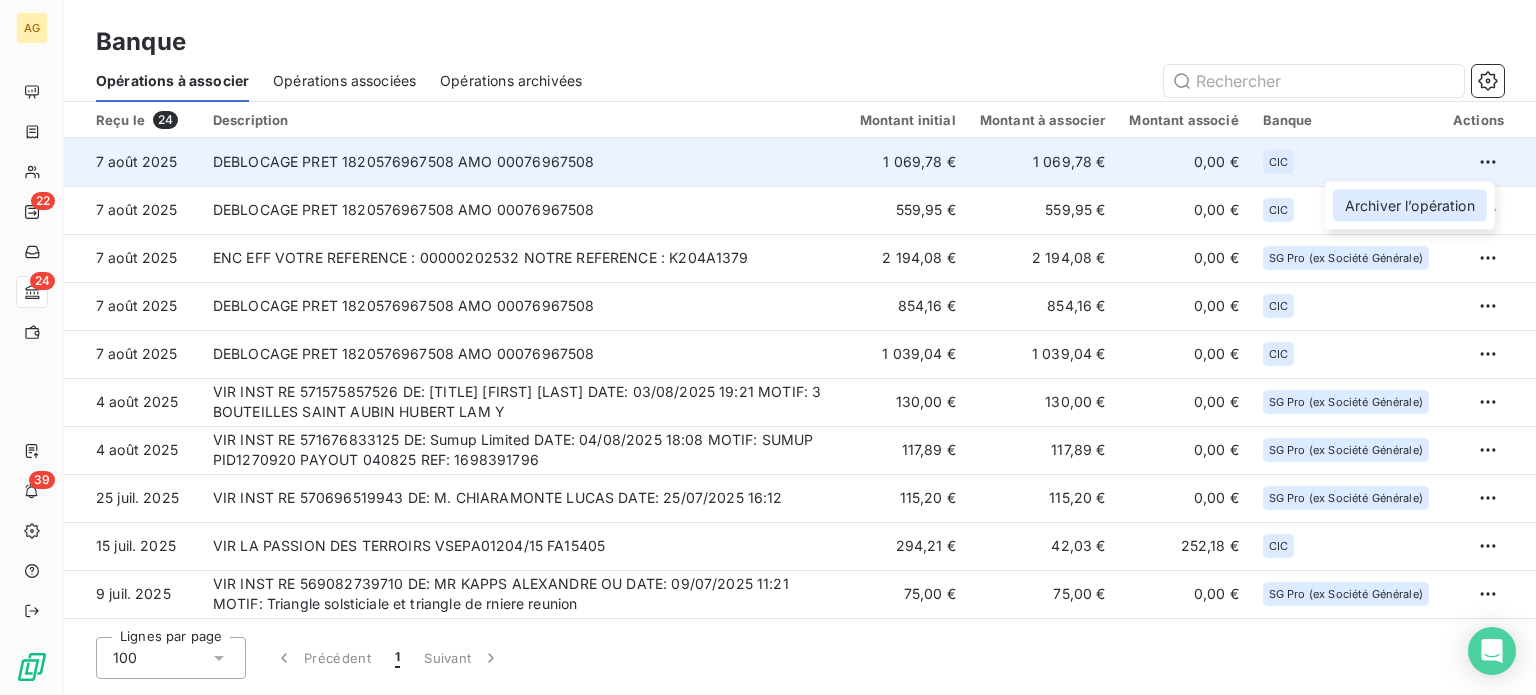 click on "Archiver l’opération" at bounding box center (1410, 206) 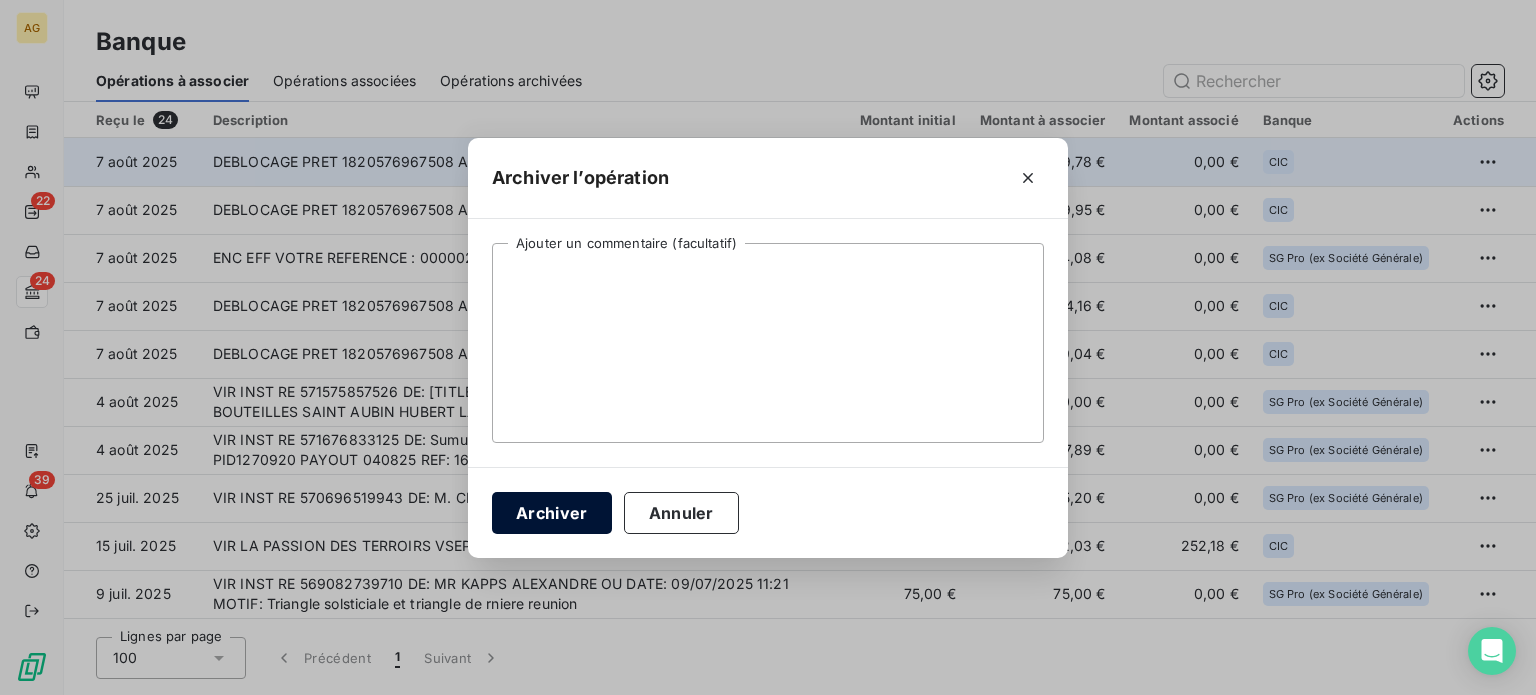 click on "Archiver" at bounding box center [552, 513] 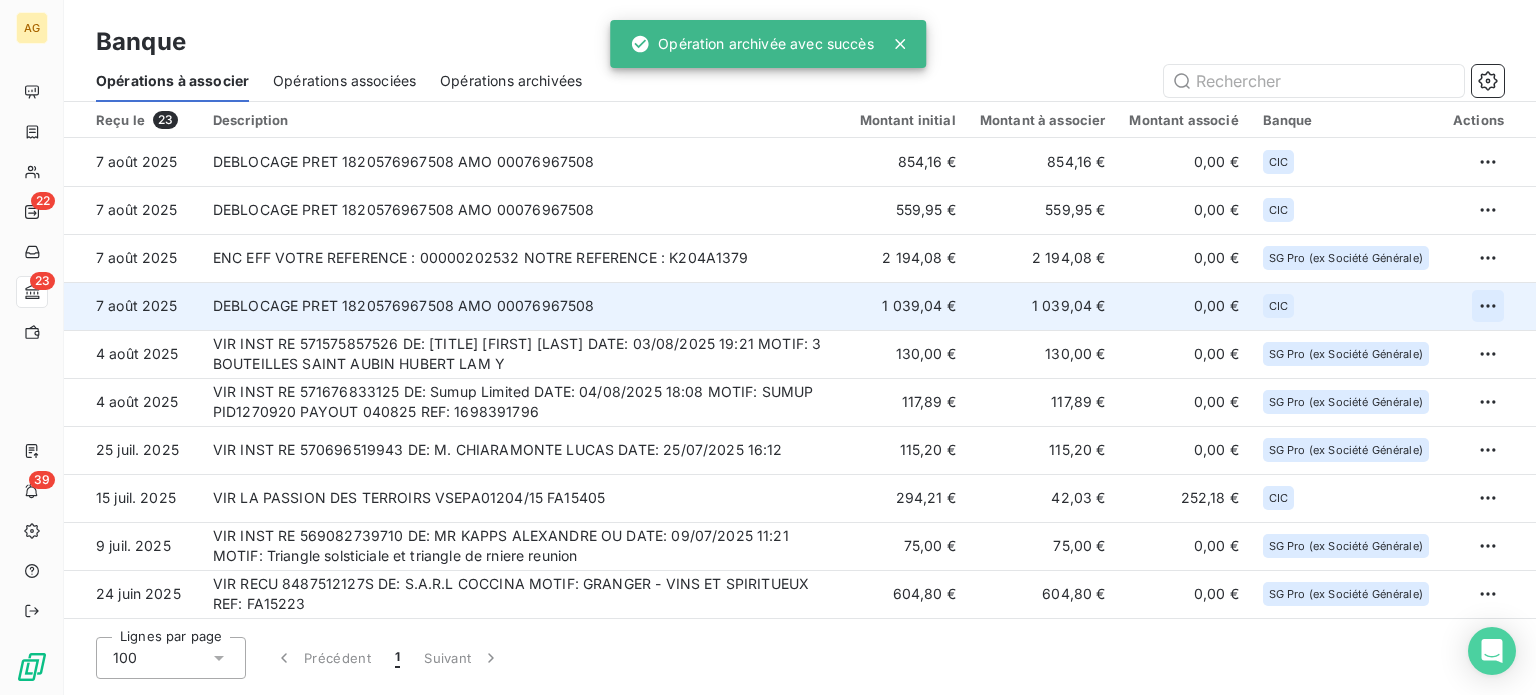 click on "AG 22 23 39 Banque Opérations à associer Opérations associées Opérations archivées Reçu le 23 Description Montant initial Montant à associer Montant associé Banque Actions 7 août 2025 DEBLOCAGE PRET 1820576967508 AMO 00076967508 854,16 € 854,16 € 0,00 € CIC 7 août 2025 DEBLOCAGE PRET 1820576967508 AMO 00076967508 559,95 € 559,95 € 0,00 € CIC 7 août 2025 ENC EFF VOTRE REFERENCE : 00000202532 NOTRE REFERENCE : K204A1379 2 194,08 € 2 194,08 € 0,00 € SG Pro (ex Société Générale) 7 août 2025 DEBLOCAGE PRET 1820576967508 AMO 00076967508 1 039,04 € 1 039,04 € 0,00 € CIC 4 août 2025 VIR INST RE 571575857526 DE: [TITLE] [FIRST] [LAST] DATE: 03/08/2025 19:21 MOTIF: 3 BOUTEILLES SAINT AUBIN HUBERT LAM Y 130,00 € 130,00 € 0,00 € SG Pro (ex Société Générale) 4 août 2025 VIR INST RE 571676833125 DE: Sumup Limited DATE: 04/08/2025 18:08 MOTIF: SUMUP PID1270920 PAYOUT 040825 REF: 1698391796 117,89 € 117,89 € 0,00 € 25 juil. 2025 CIC 1" at bounding box center (768, 347) 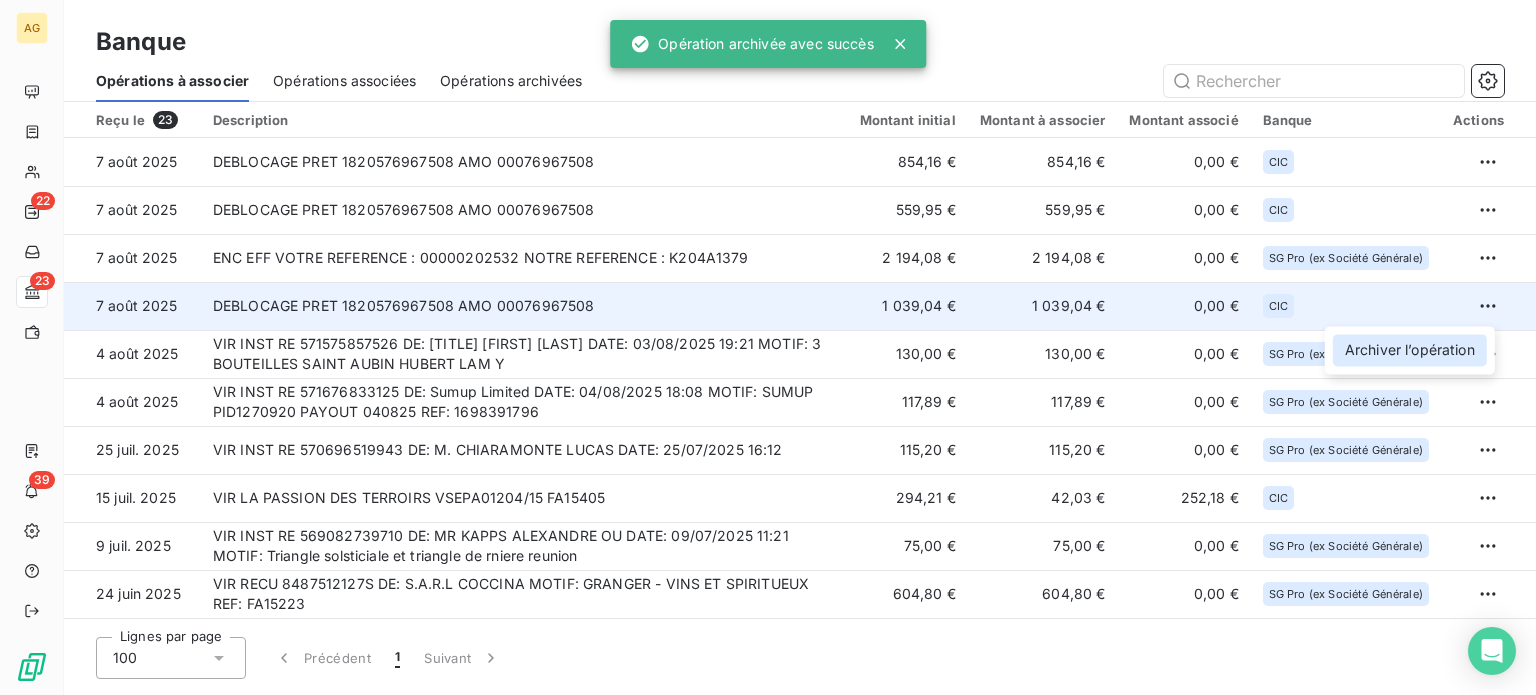 click on "Archiver l’opération" at bounding box center [1410, 350] 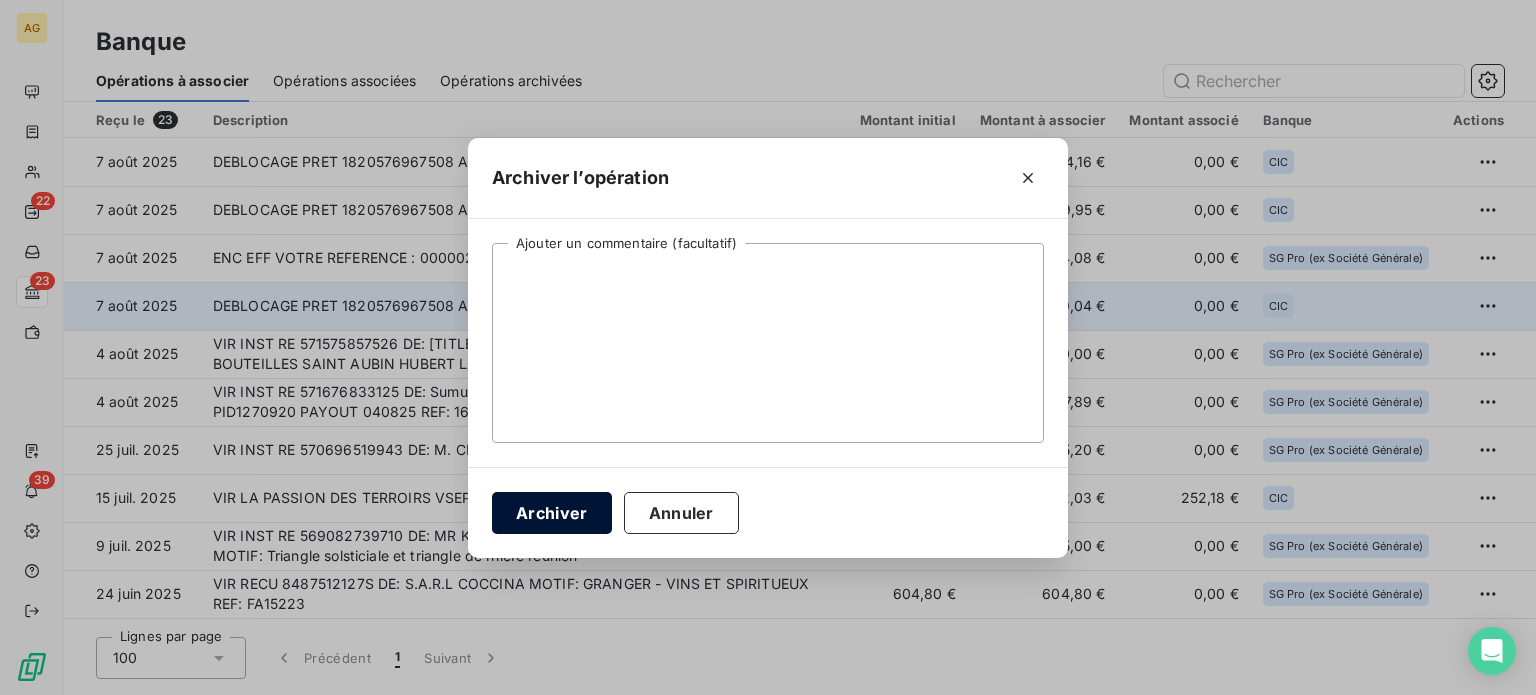 click on "Archiver" at bounding box center [552, 513] 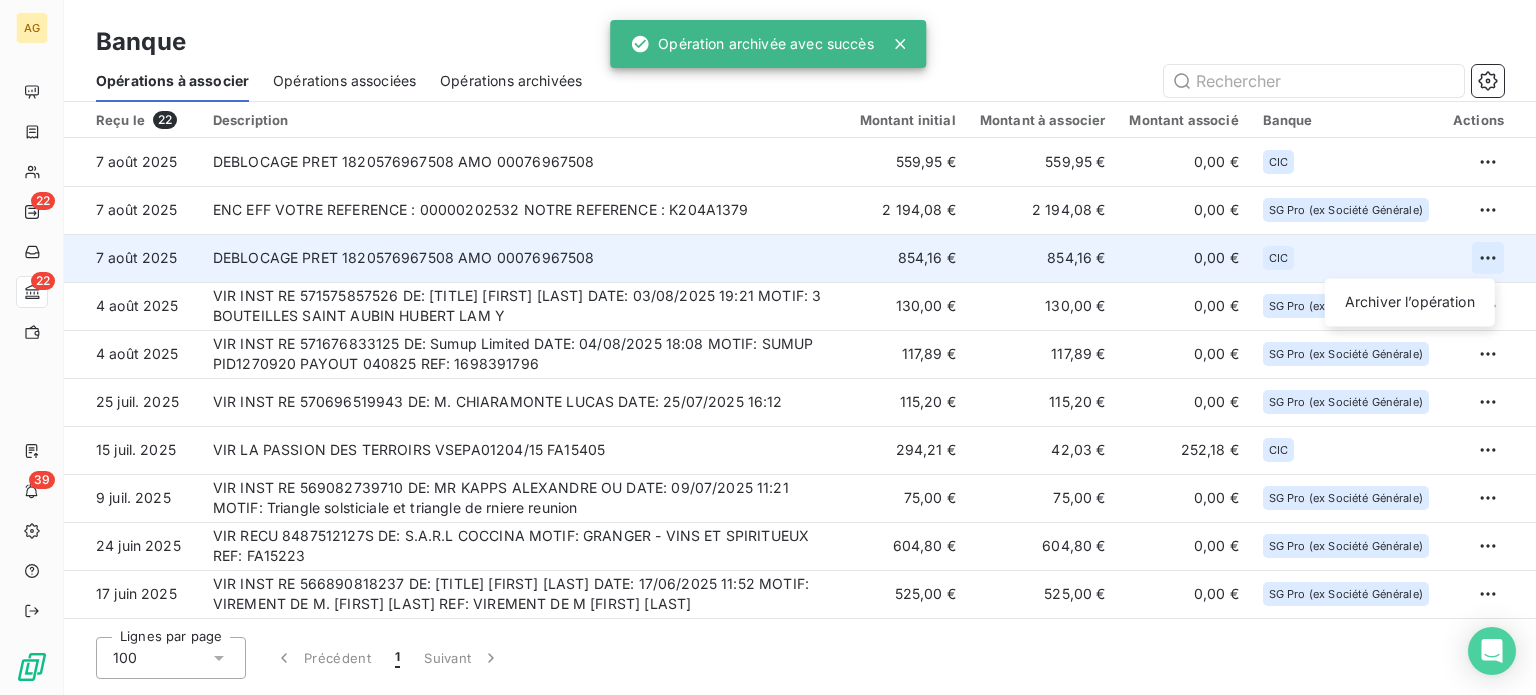 click on "AG 22 22 39 Banque Opérations à associer Opérations associées Opérations archivées Reçu le 22 Description Montant initial Montant à associer Montant associé Banque Actions 7 août 2025 DEBLOCAGE PRET 1820576967508 AMO 00076967508 559,95 € 559,95 € 0,00 € CIC 7 août 2025ENC EFF VOTRE REFERENCE : 00000202532 NOTRE REFERENCE : K204A1379 2 194,08 € 2 194,08 € 0,00 € SG Pro (ex Société Générale) 7 août 2025 DEBLOCAGE PRET 1820576967508 AMO 00076967508 854,16 € 854,16 € 0,00 € CIC Archiver l’opération 4 août 2025 VIR INST RE 571575857526 DE: [TITLE] [FIRST] [LAST] DATE: 03/08/2025 19:21 MOTIF: 3 BOUTEILLES SAINT AUBIN HUBERT LAM Y 130,00 € 130,00 € 0,00 € SG Pro (ex Société Générale) 4 août 2025 VIR INST RE 571676833125 DE: Sumup Limited DATE: 04/08/2025 18:08 MOTIF: SUMUP PID1270920 PAYOUT 040825 REF: 1698391796 117,89 € 117,89 € 0,00 € SG Pro (ex Société Générale) 25 juil. 2025 115,20 € 115,20 € 0,00 € 15 juil. 2025 1" at bounding box center (768, 347) 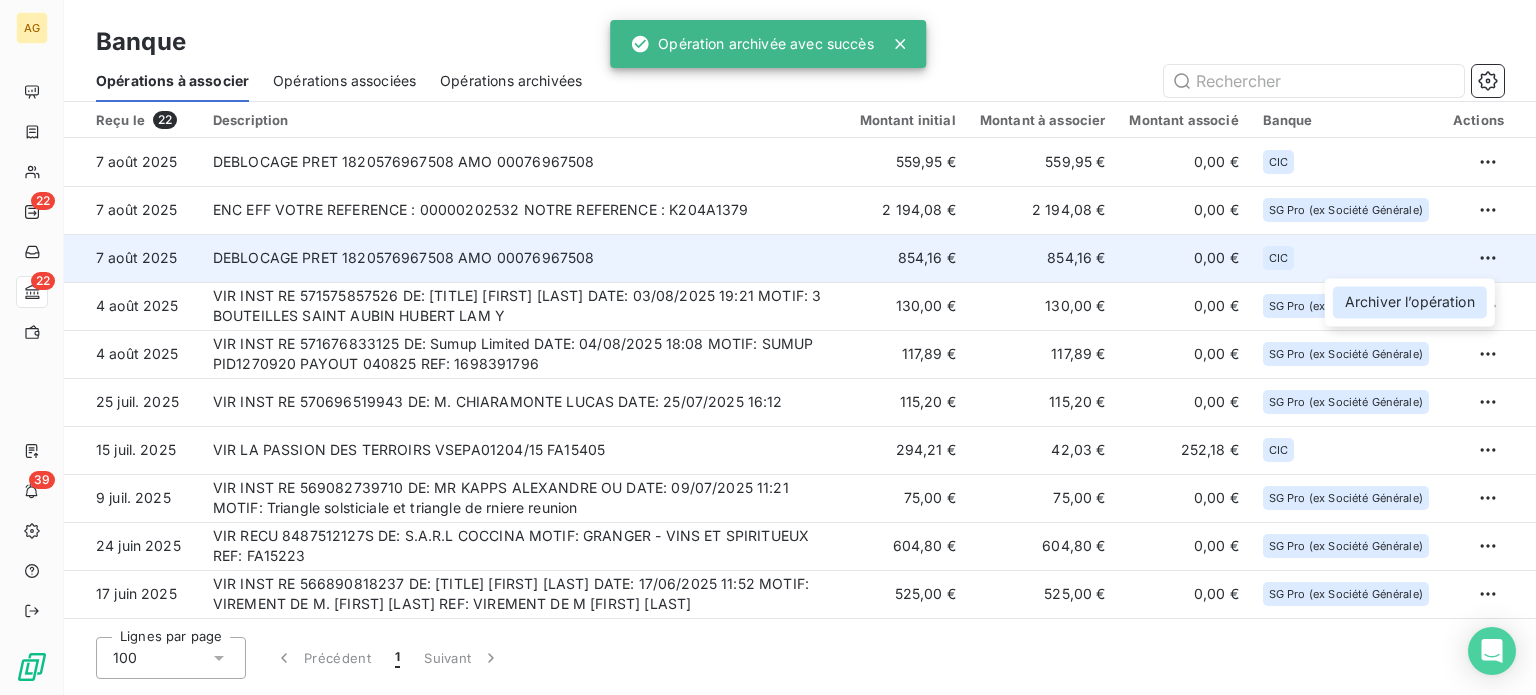 click on "Archiver l’opération" at bounding box center (1410, 302) 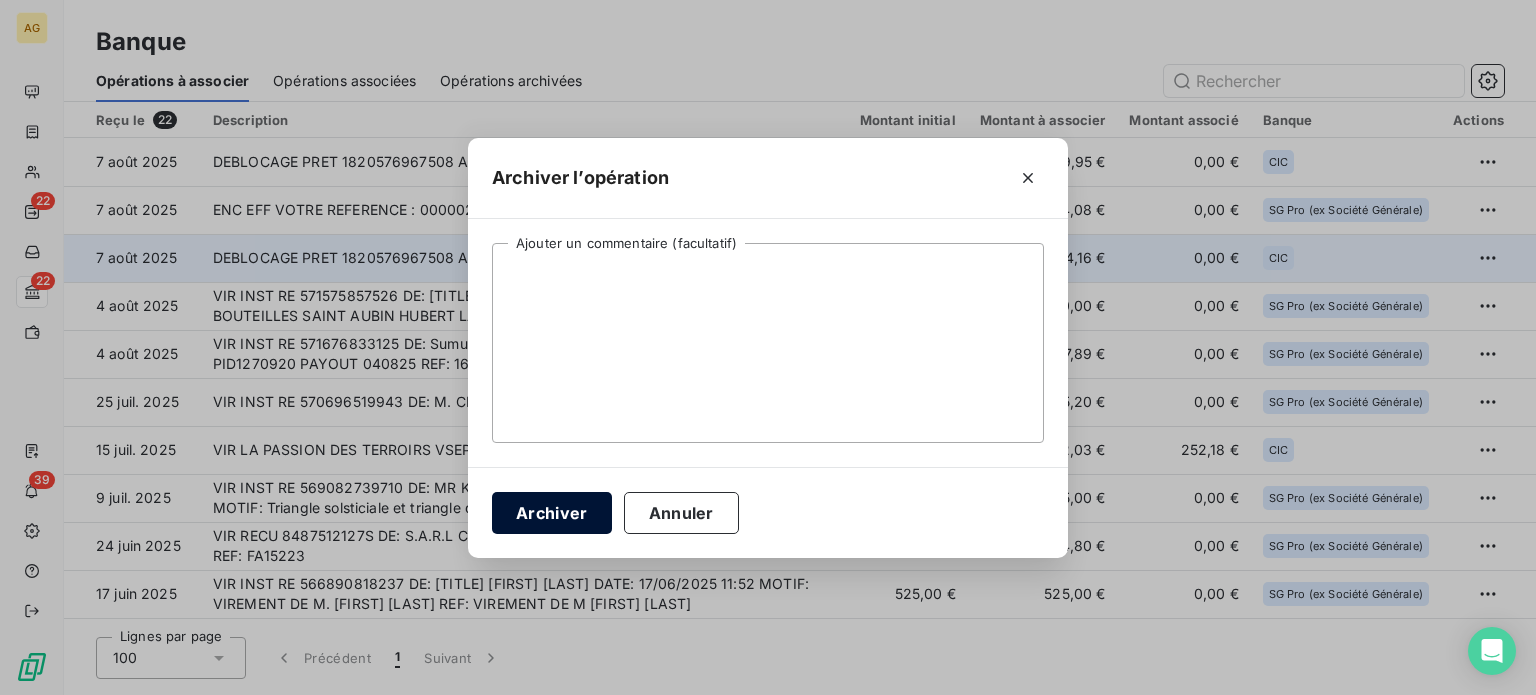 click on "Archiver" at bounding box center (552, 513) 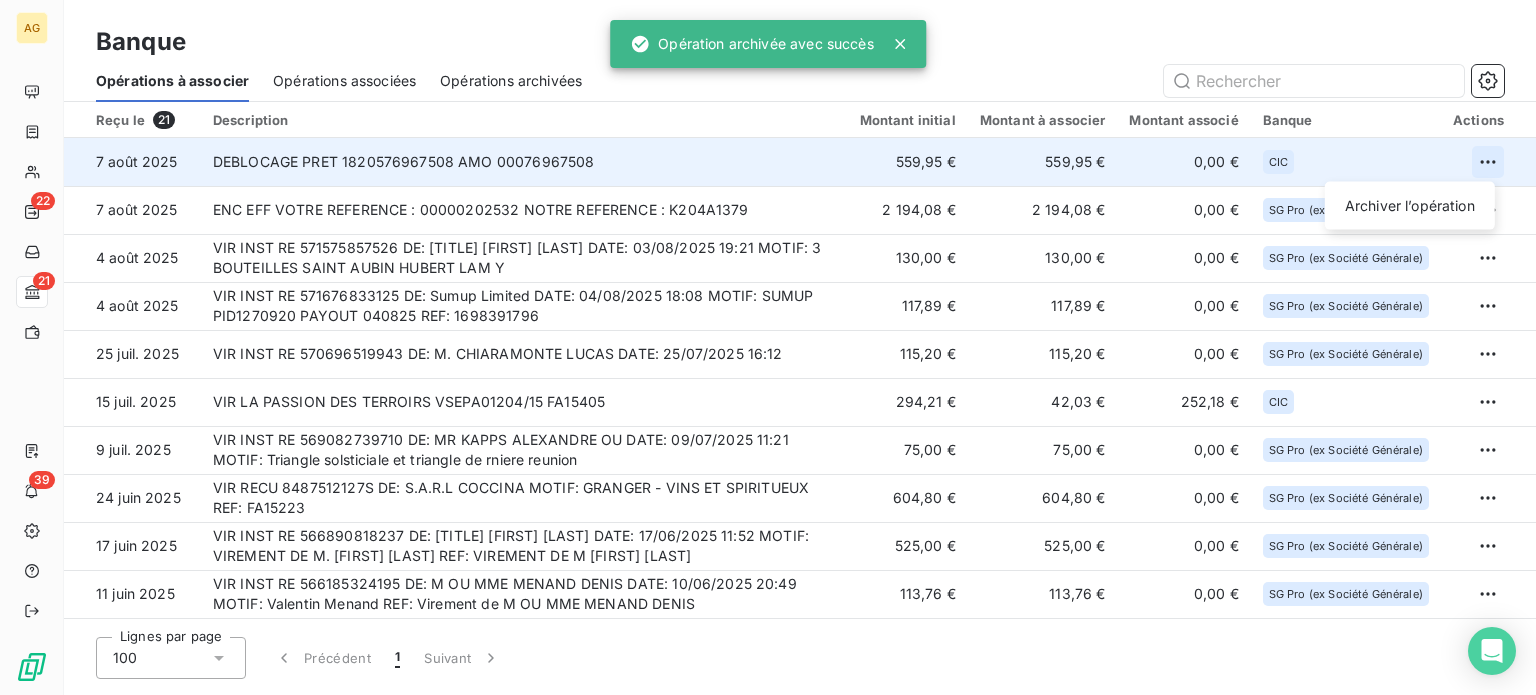 click on "AG 22 21 39 Banque Opérations à associer Opérations associées Opérations archivées Reçu le 21 Description Montant initial Montant à associer Montant associé Banque Actions 7 août 2025 DEBLOCAGE PRET 1820576967508 AMO 00076967508 559,95 € 559,95 € 0,00 € CIC Archiver l’opération 7 août 2025ENC EFF VOTRE REFERENCE : 00000202532 NOTRE REFERENCE : K204A1379 2 194,08 € 2 194,08 € 0,00 € SG Pro (ex Société Générale) 4 août 2025 VIR INST RE 571575857526 DE: [TITLE] [FIRST] [LAST] DATE: 03/08/2025 19:21 MOTIF: 3 BOUTEILLES SAINT AUBIN HUBERT LAM Y 130,00 € 130,00 € 0,00 € SG Pro (ex Société Générale) 4 août 2025 VIR INST RE 571676833125 DE: Sumup Limited DATE: 04/08/2025 18:08 MOTIF: SUMUP PID1270920 PAYOUT 040825 REF: 1698391796 117,89 € 117,89 € 0,00 € SG Pro (ex Société Générale) 25 juil. 2025 VIR INST RE 570696519943 DE: [TITLE] [FIRST] [LAST] DATE: 25/07/2025 16:12 115,20 € 115,20 € 0,00 € SG Pro (ex Société Générale) CIC 1" at bounding box center (768, 347) 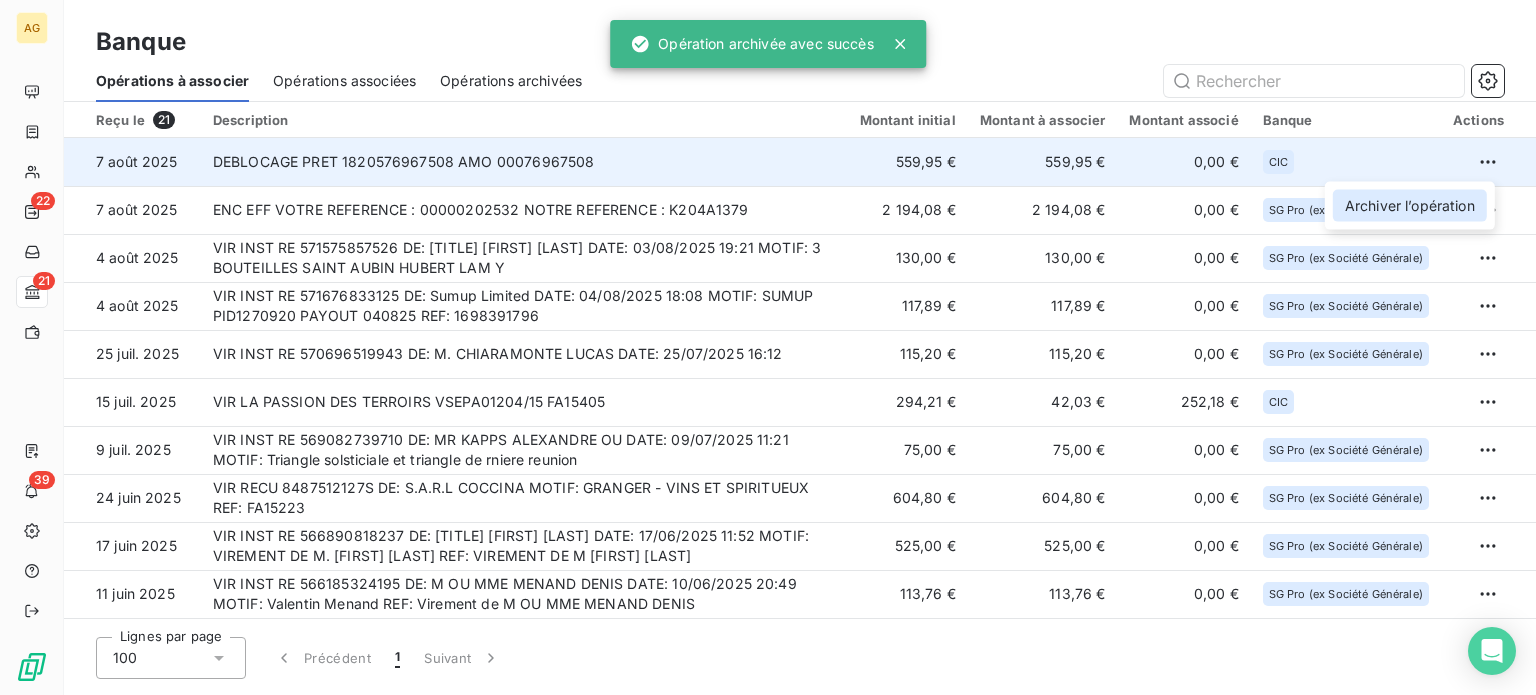 click on "Archiver l’opération" at bounding box center [1410, 206] 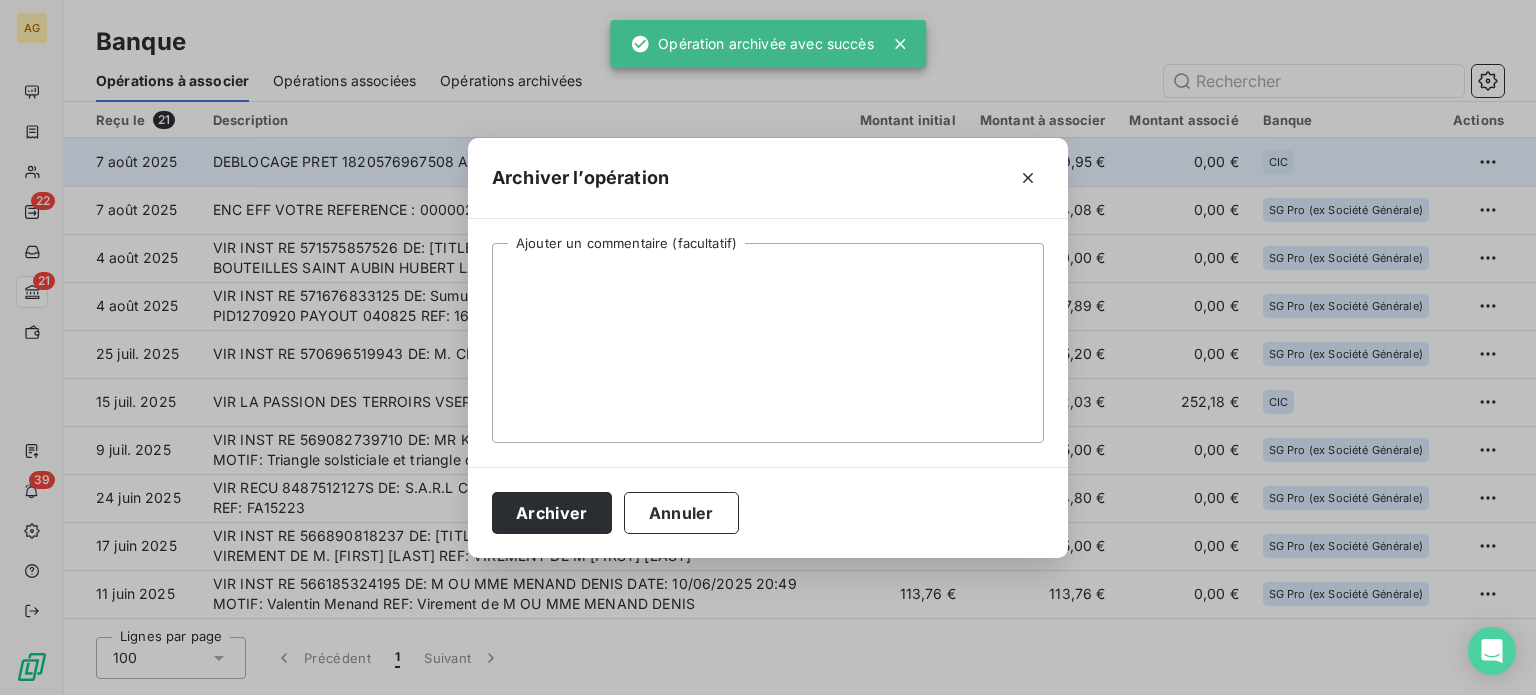 click on "Archiver Annuler" at bounding box center [768, 512] 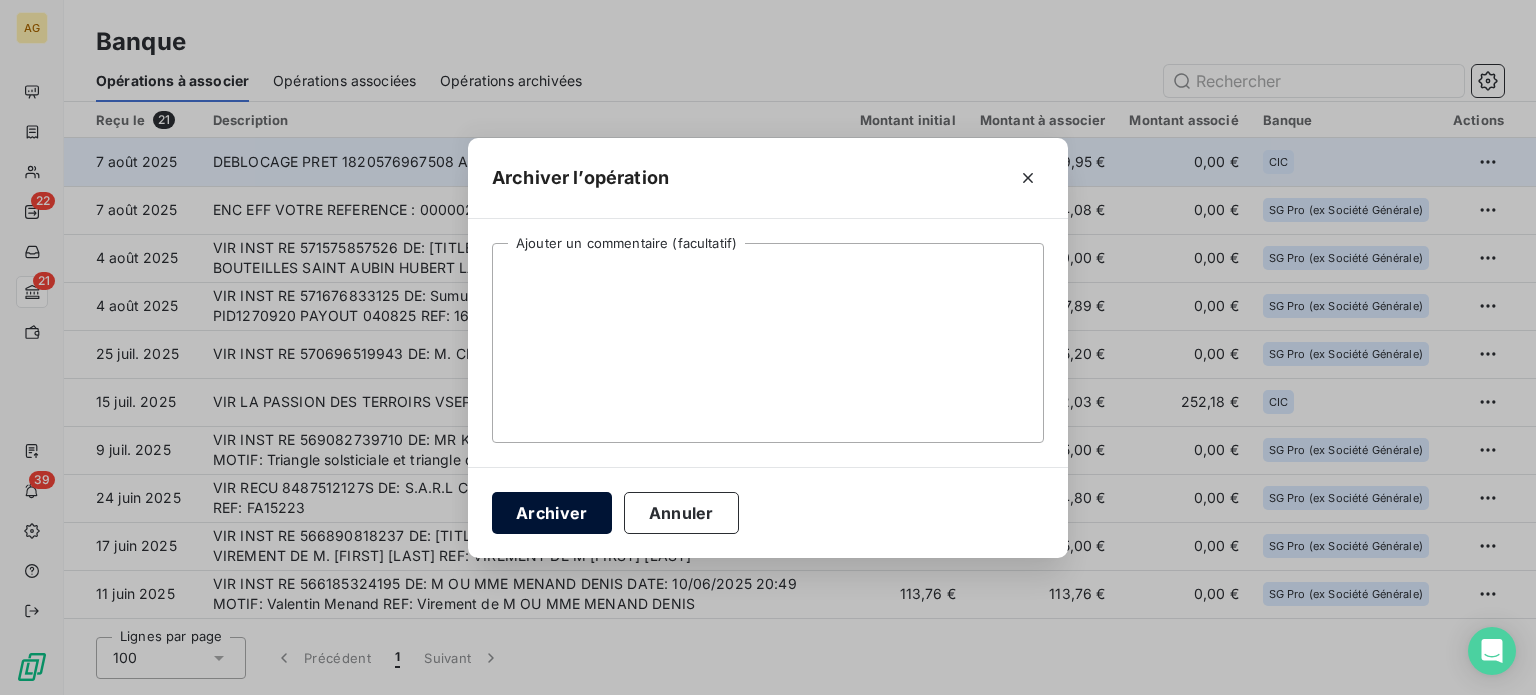 click on "Archiver" at bounding box center [552, 513] 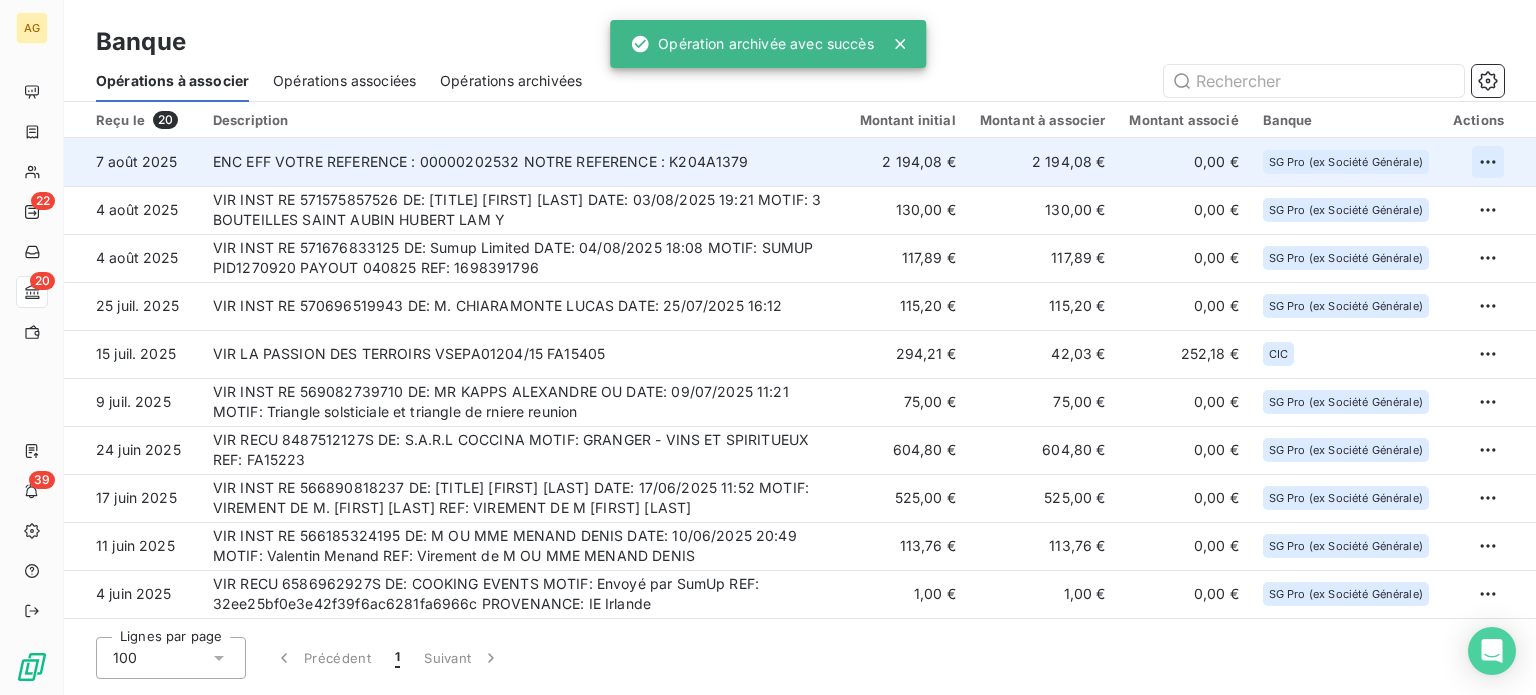 click on "AG 22 20 39 Banque Opérations à associer Opérations associées Opérations archivées Reçu le 20 Description Montant initial Montant à associer Montant associé Banque Actions 7 août 2025ENC EFF VOTRE REFERENCE : 00000202532 NOTRE REFERENCE : K204A1379 2 194,08 € 2 194,08 € 0,00 € SG Pro (ex Société Générale) 4 août 2025 VIR INST RE 571575857526 DE: [TITLE] [FIRST] [LAST] DATE: 03/08/2025 19:21 MOTIF: 3 BOUTEILLES SAINT AUBIN HUBERT LAM Y 130,00 € 130,00 € 0,00 € SG Pro (ex Société Générale) 4 août 2025 VIR INST RE 571676833125 DE: Sumup Limited DATE: 04/08/2025 18:08 MOTIF: SUMUP PID1270920 PAYOUT 040825 REF: 1698391796 117,89 € 117,89 € 0,00 € SG Pro (ex Société Générale) 25 juil. 2025 VIR INST RE 570696519943 DE: [TITLE] [FIRST] [LAST] DATE: 25/07/2025 16:12 115,20 € 115,20 € 0,00 € SG Pro (ex Société Générale) 15 juil. 2025 VIR LA PASSION DES TERROIRS VSEPA01204/15 FA15405 294,21 € 42,03 € 252,18 € CIC 9 juil. 2025 75,00 €" at bounding box center [768, 347] 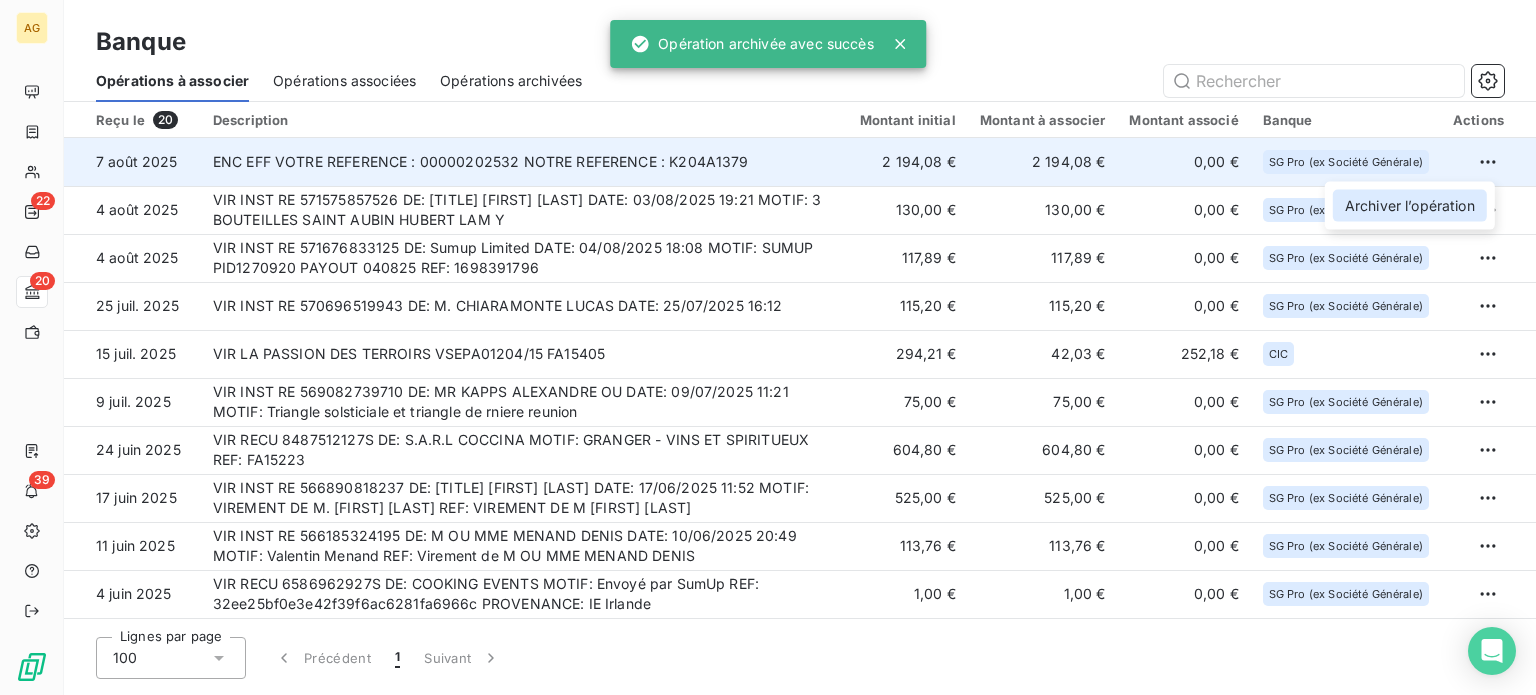 click on "Archiver l’opération" at bounding box center [1410, 206] 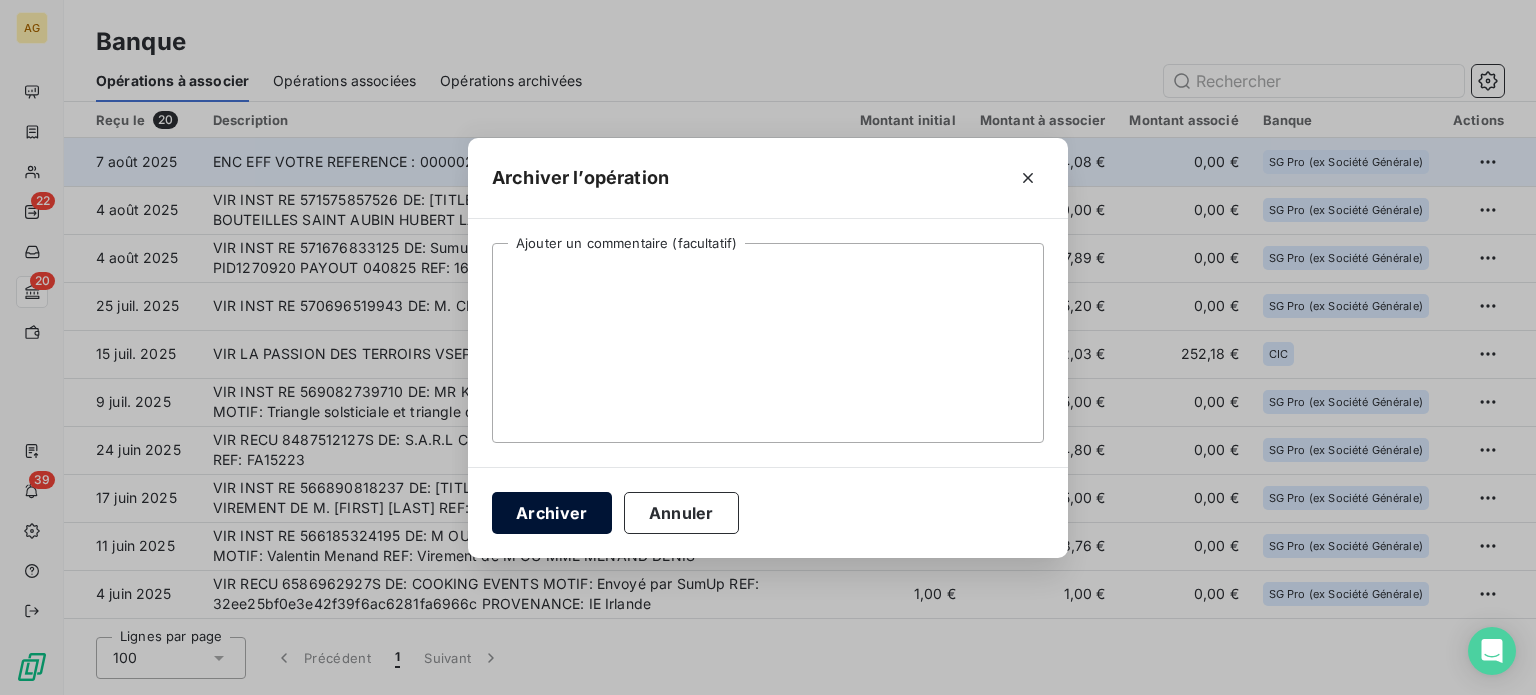click on "Archiver" at bounding box center [552, 513] 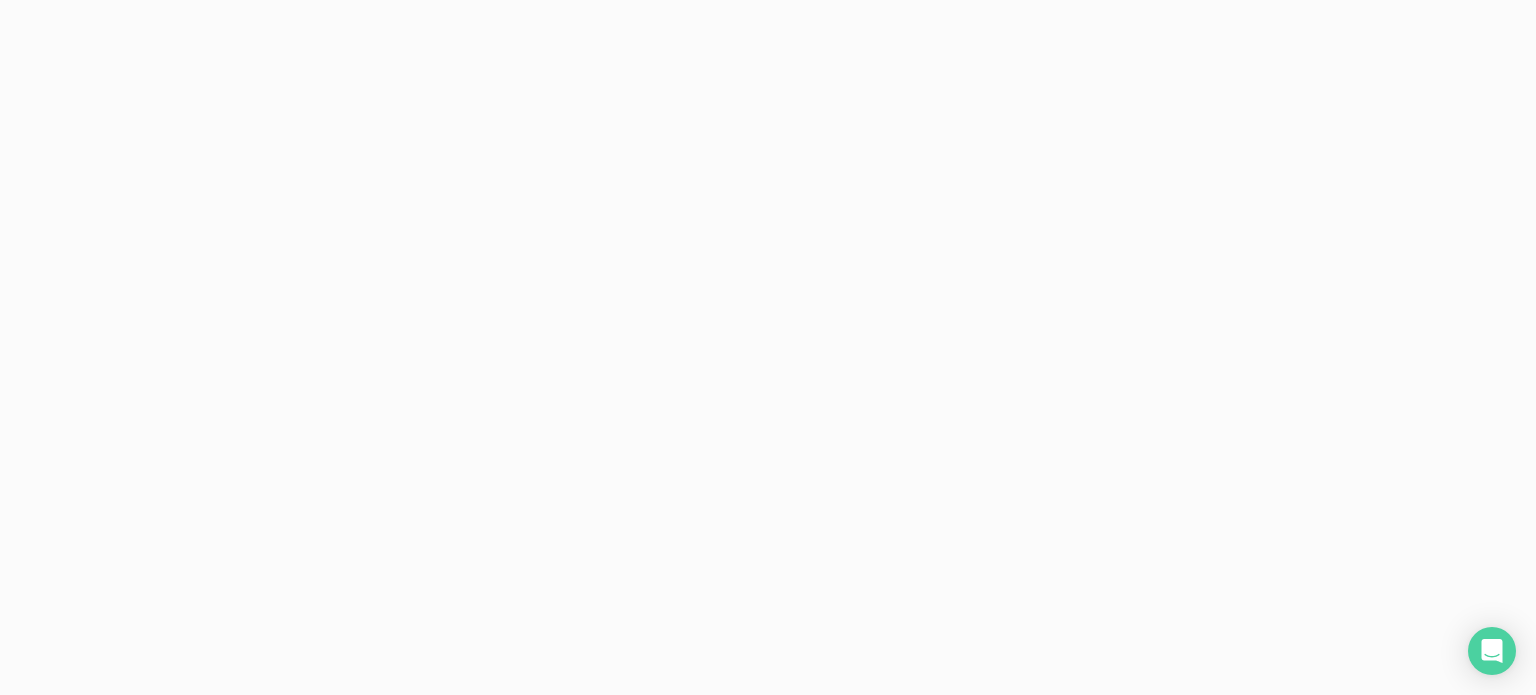 scroll, scrollTop: 0, scrollLeft: 0, axis: both 